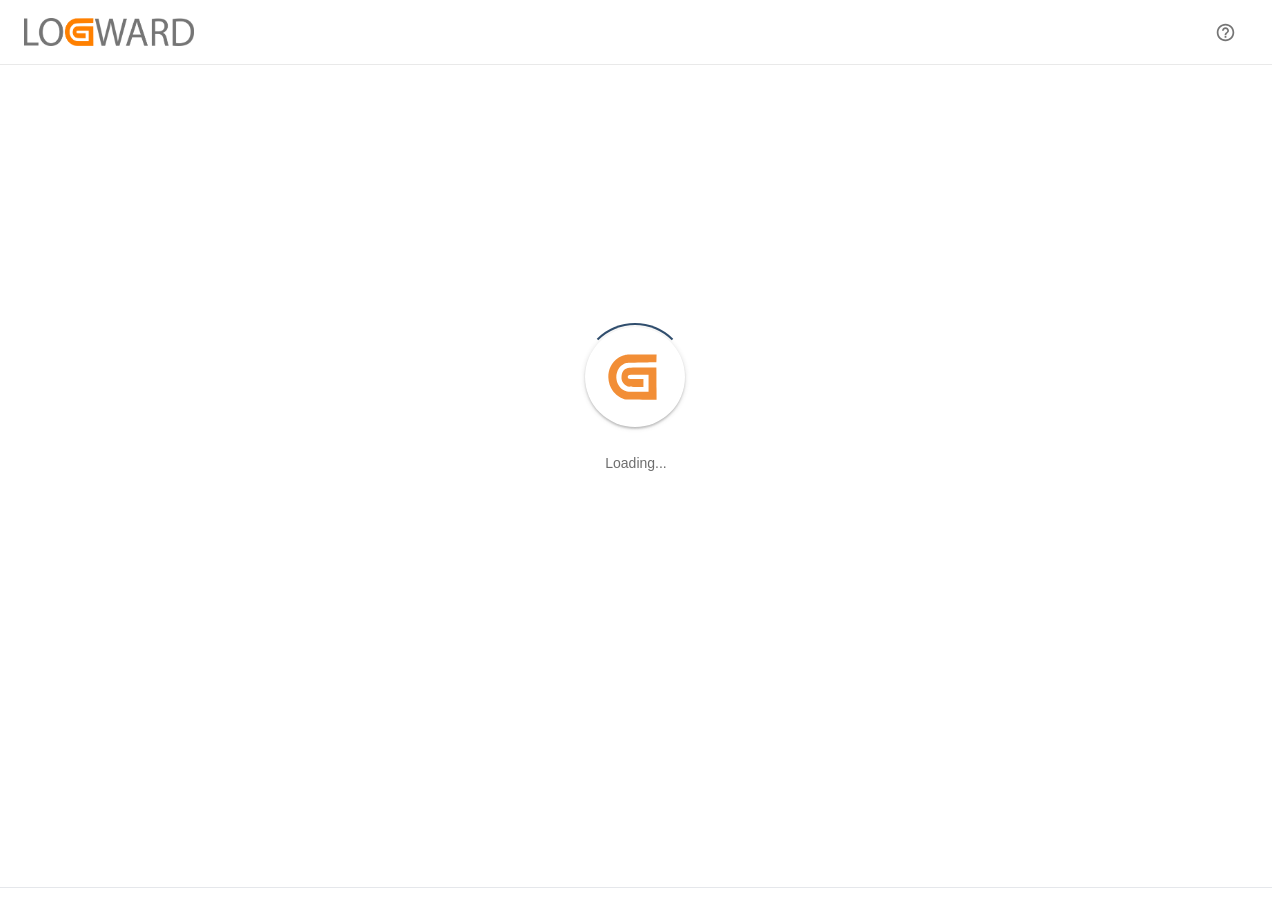 scroll, scrollTop: 0, scrollLeft: 0, axis: both 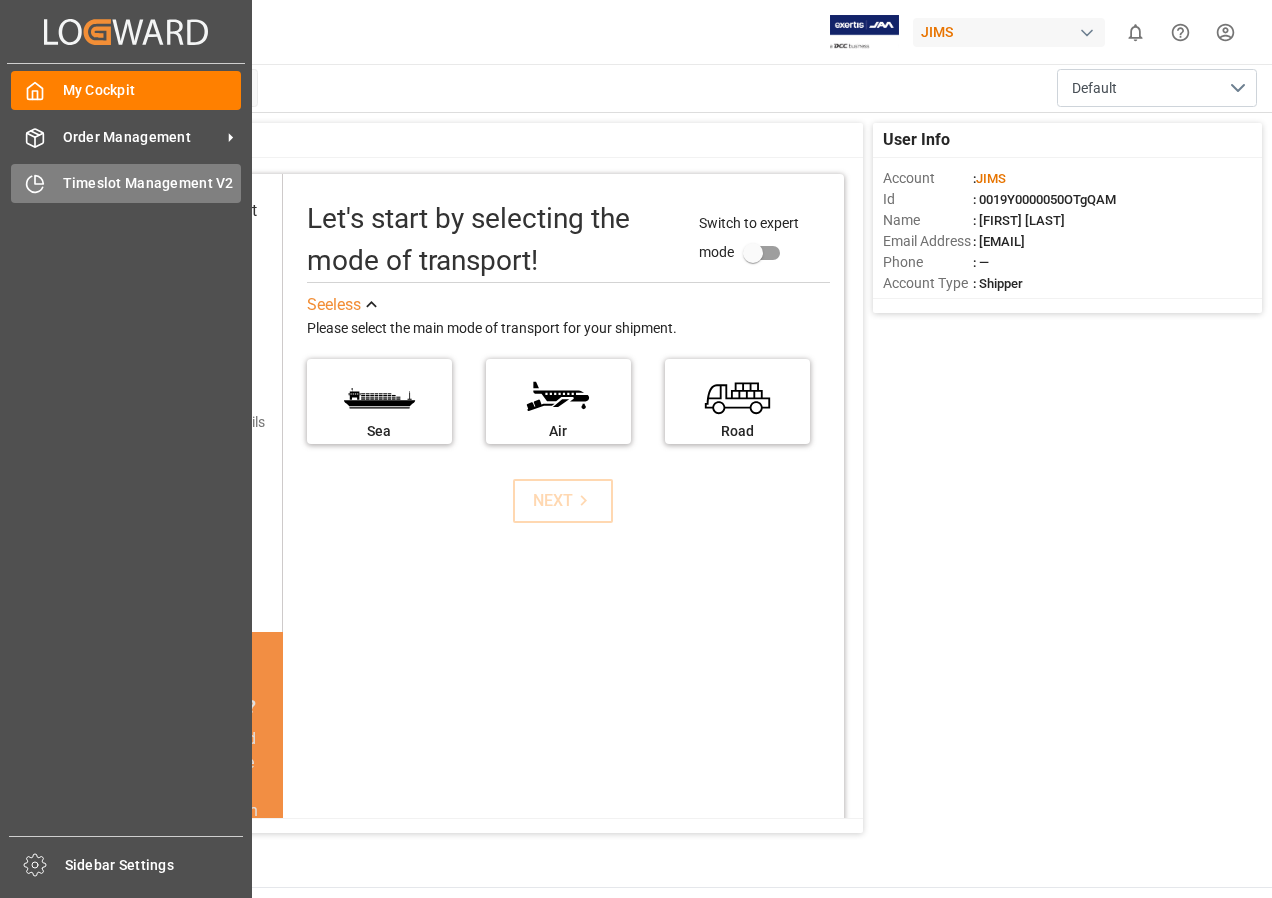 click on "Timeslot Management V2" at bounding box center (152, 183) 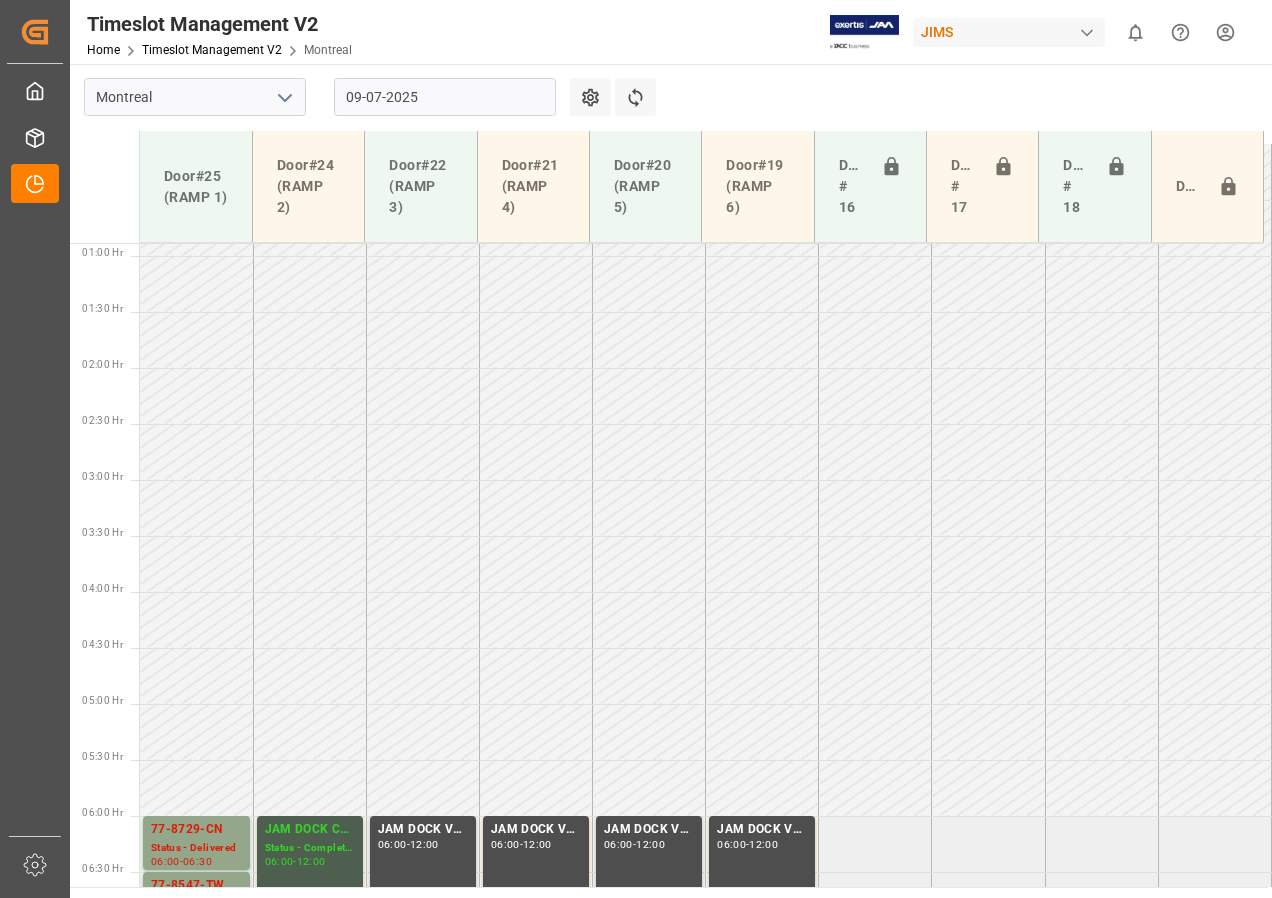 click on "09-07-2025" at bounding box center [445, 97] 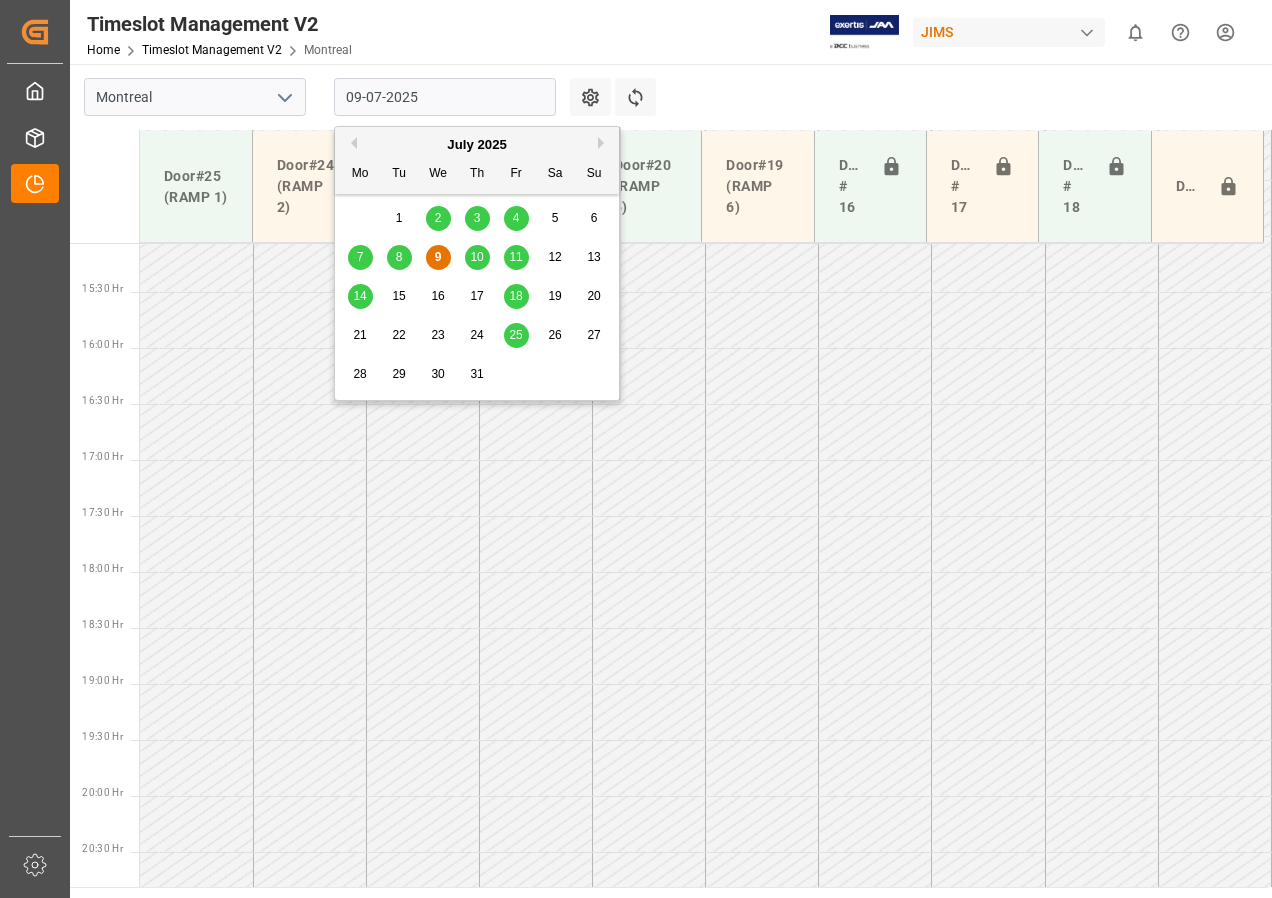 scroll, scrollTop: 1709, scrollLeft: 0, axis: vertical 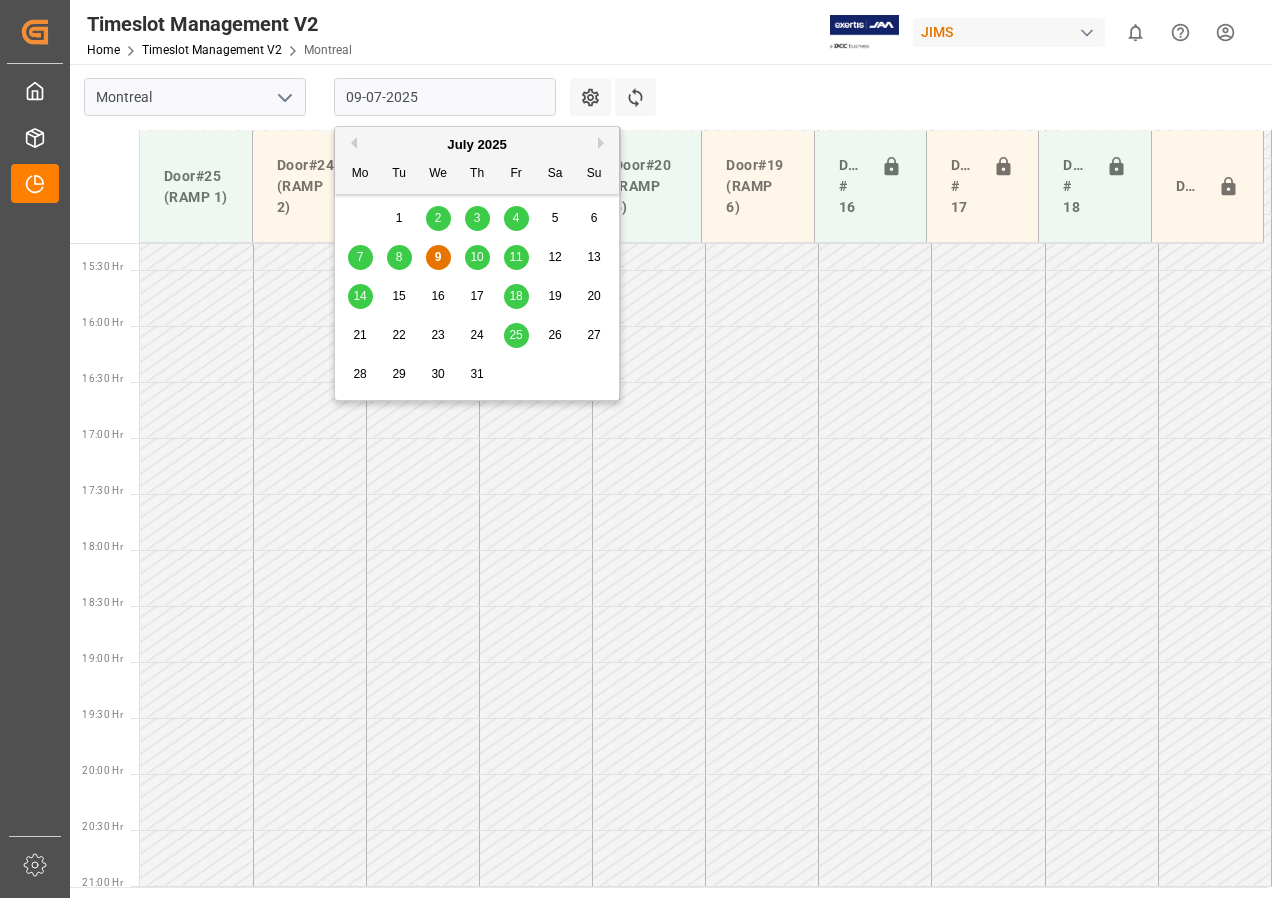 click on "10" at bounding box center (476, 257) 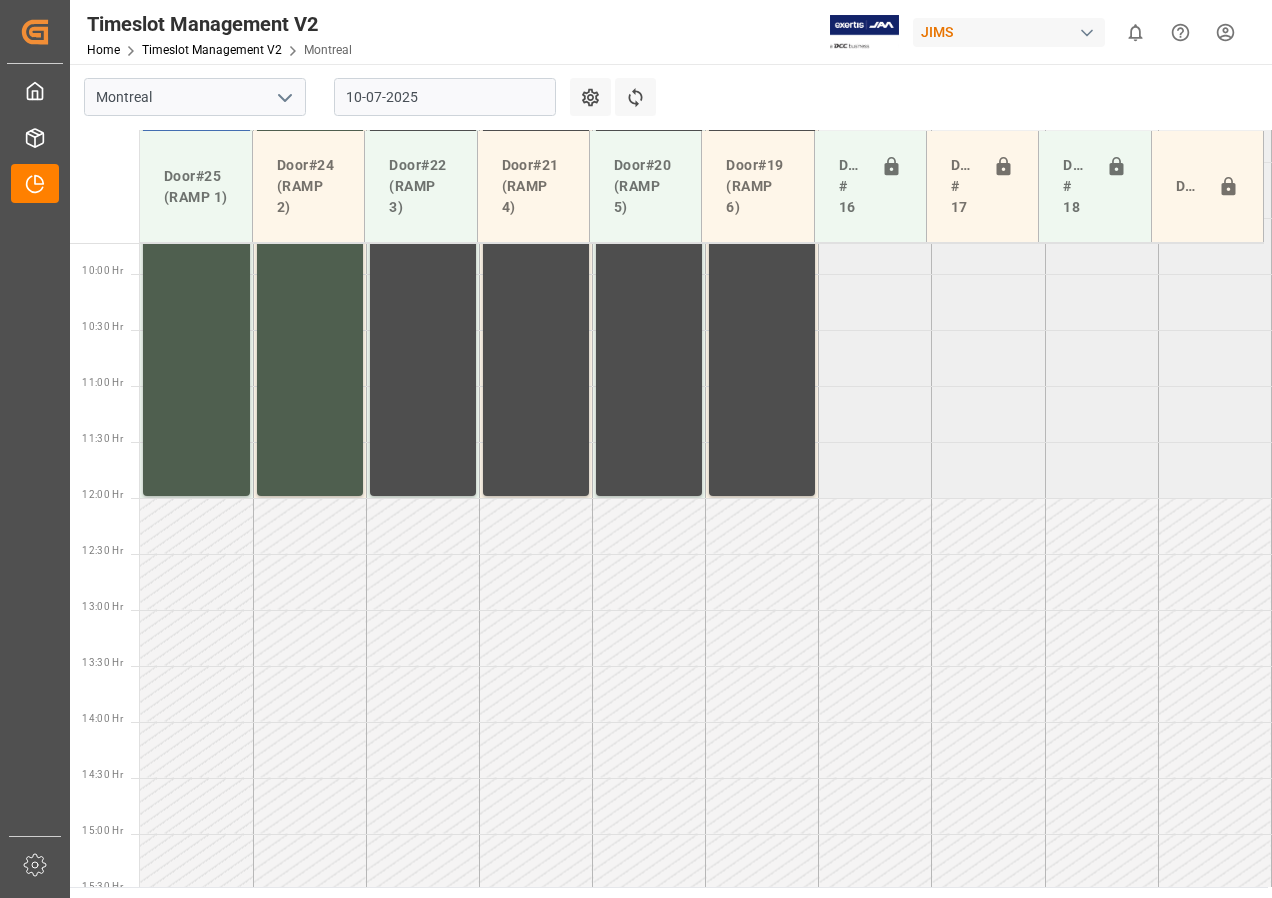 scroll, scrollTop: 987, scrollLeft: 0, axis: vertical 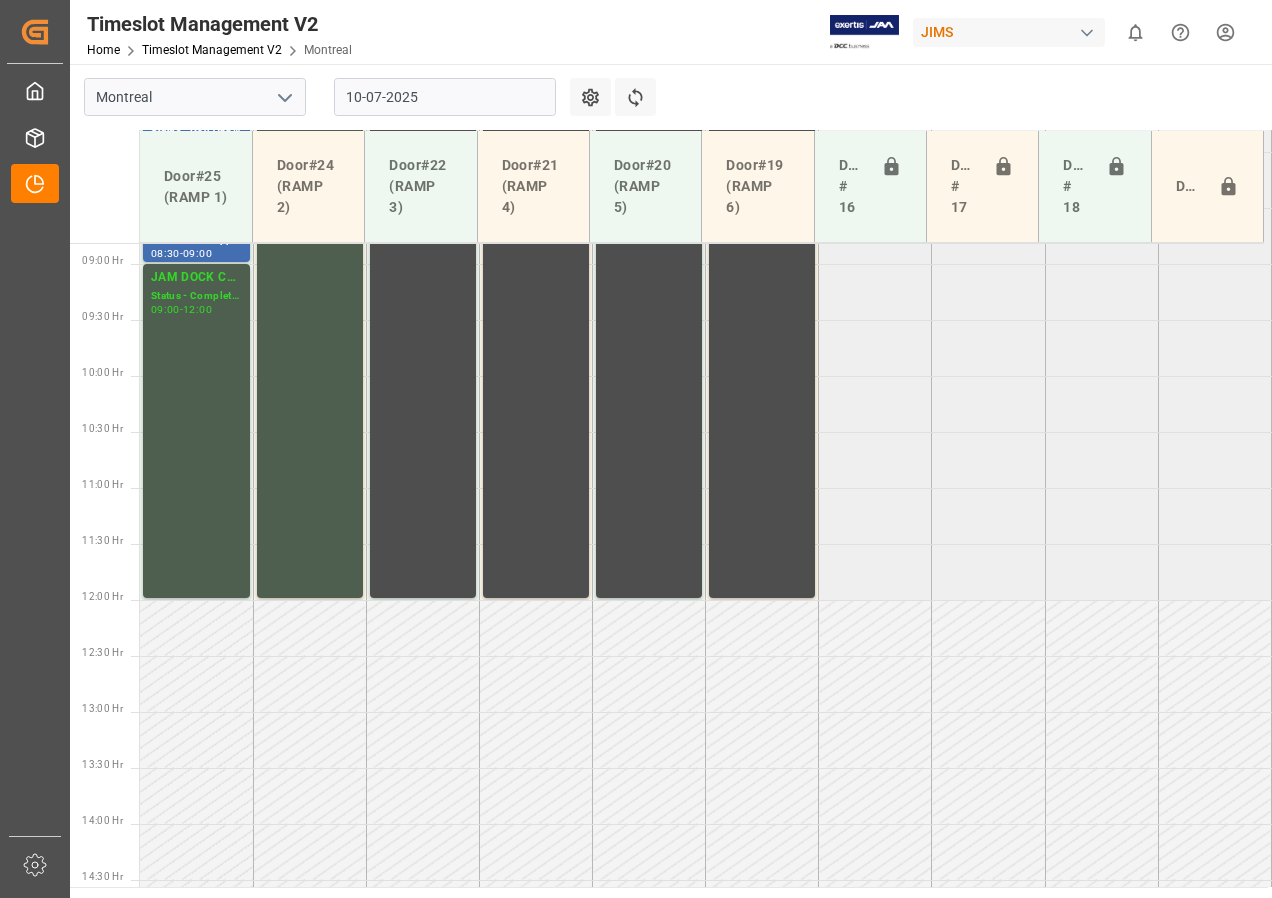 click on "10-07-2025" at bounding box center [445, 97] 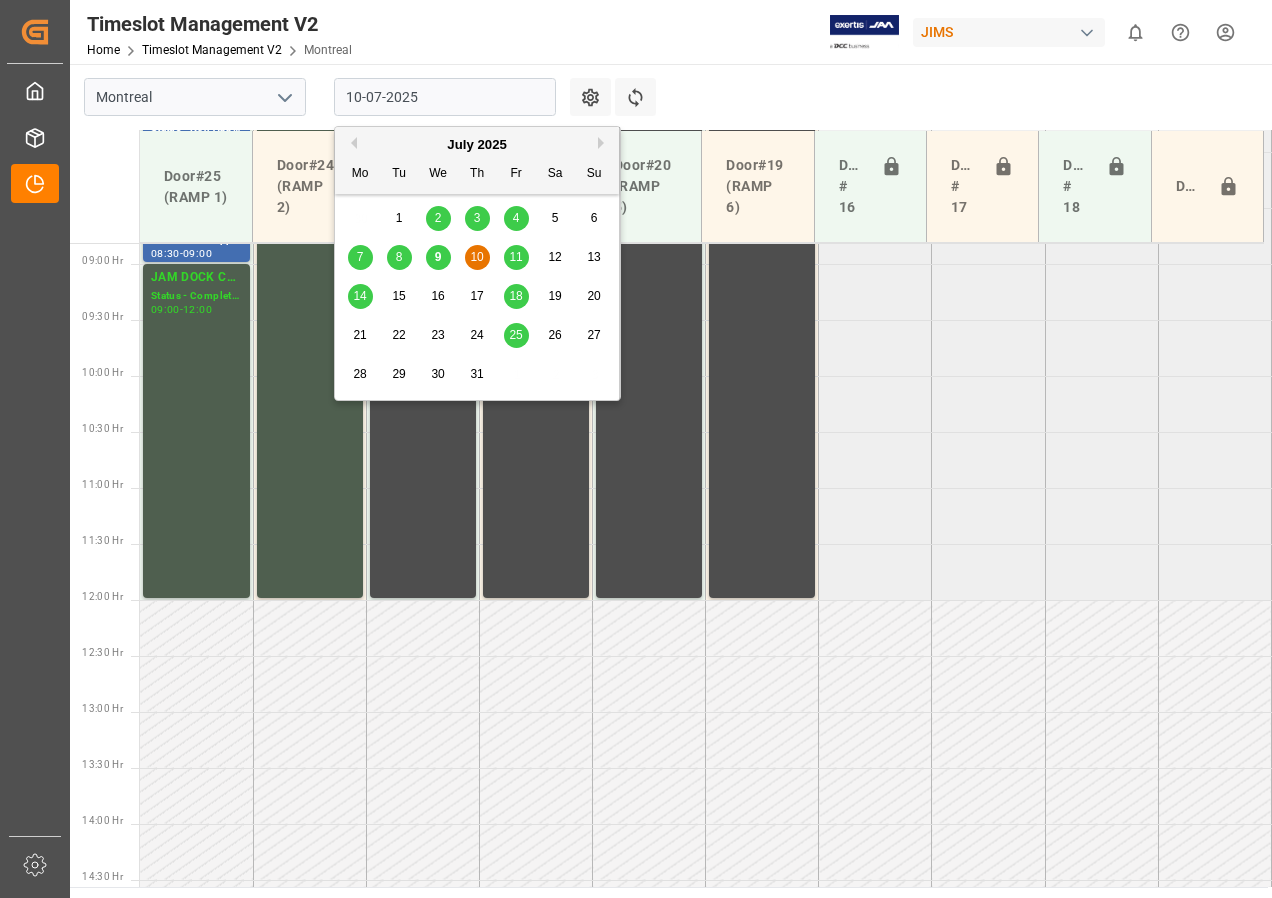 click on "11" at bounding box center [515, 257] 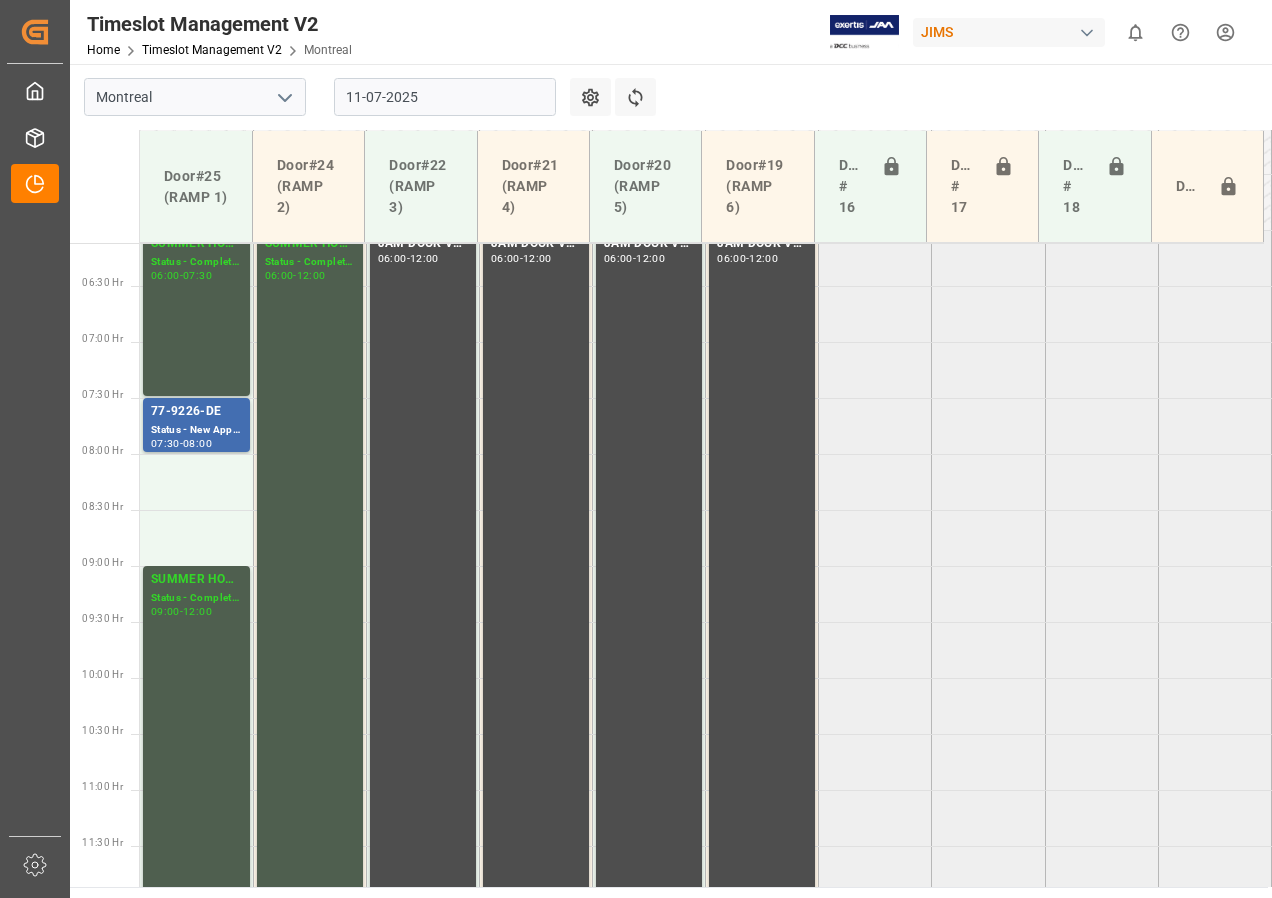 scroll, scrollTop: 509, scrollLeft: 0, axis: vertical 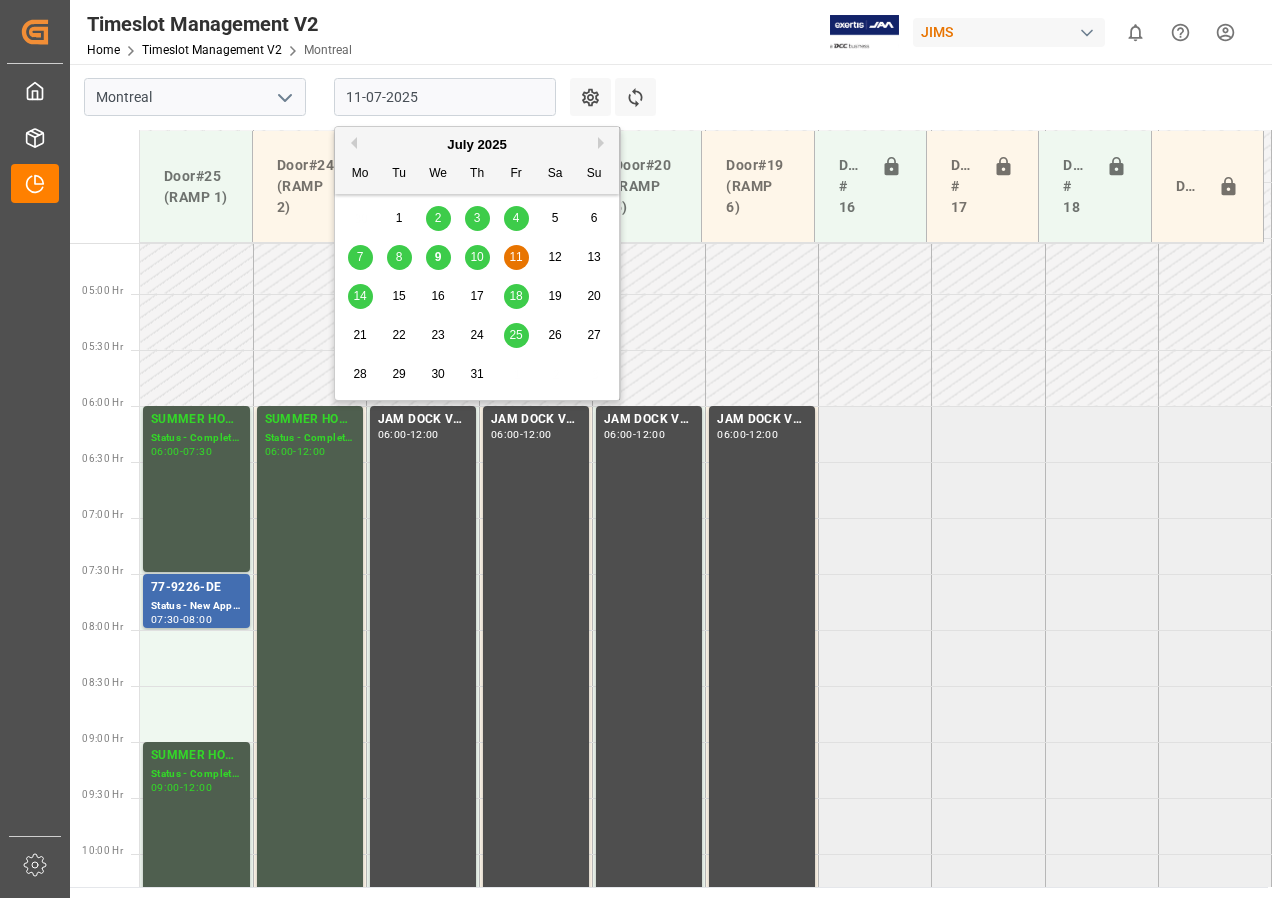 click on "11-07-2025" at bounding box center (445, 97) 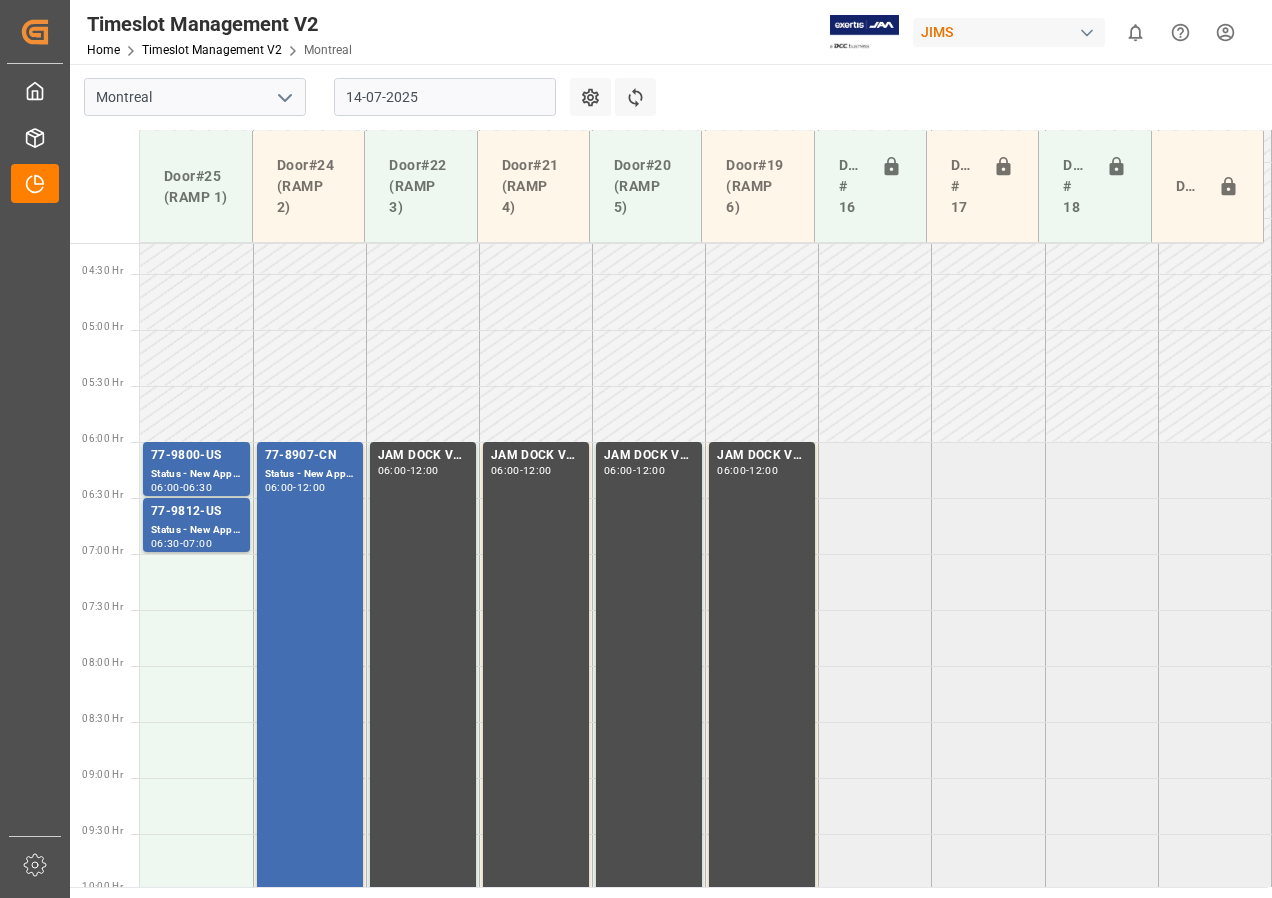 scroll, scrollTop: 428, scrollLeft: 0, axis: vertical 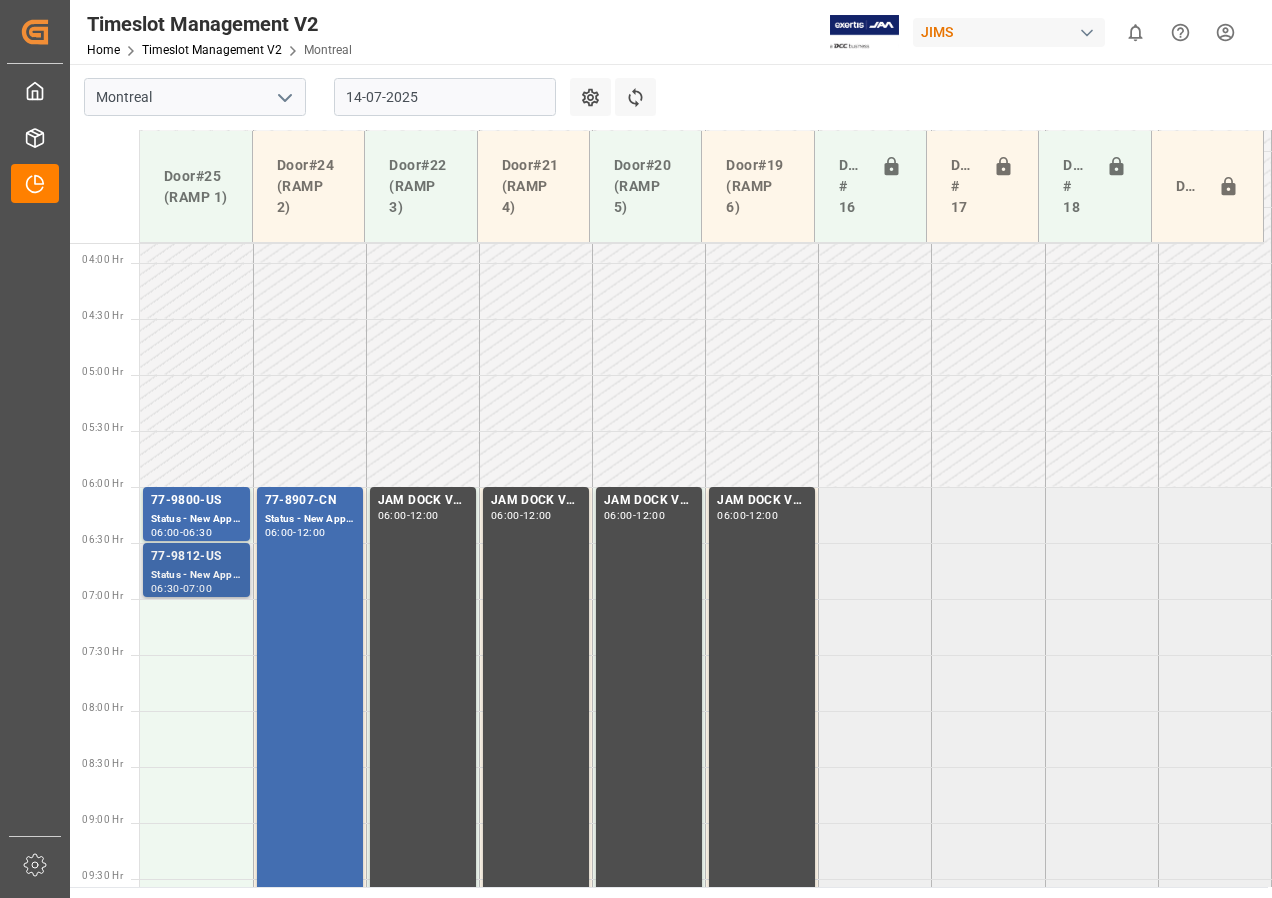 click on "77-9812-US" at bounding box center (196, 501) 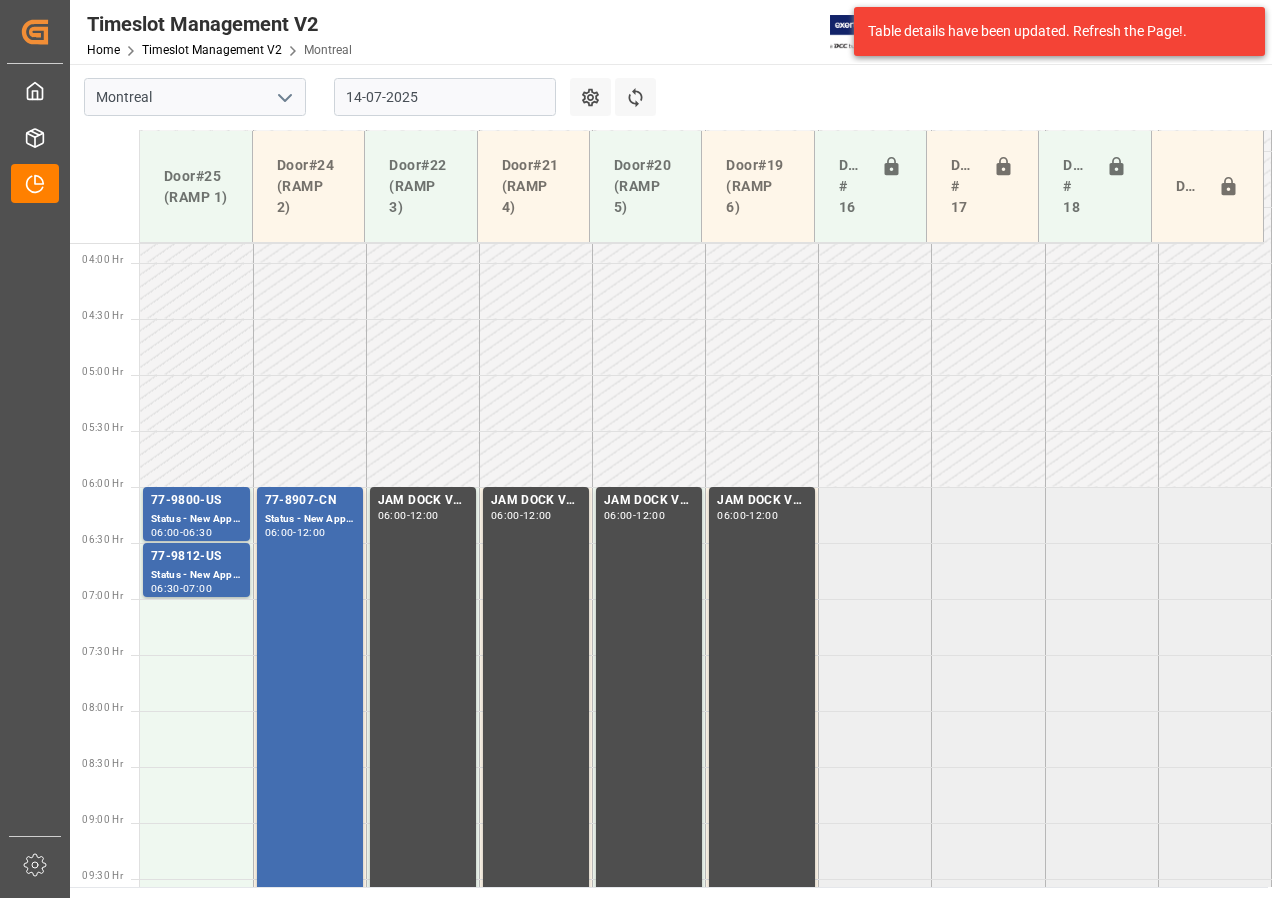 click on "Table details have been updated. Refresh the Page!." at bounding box center (1052, 31) 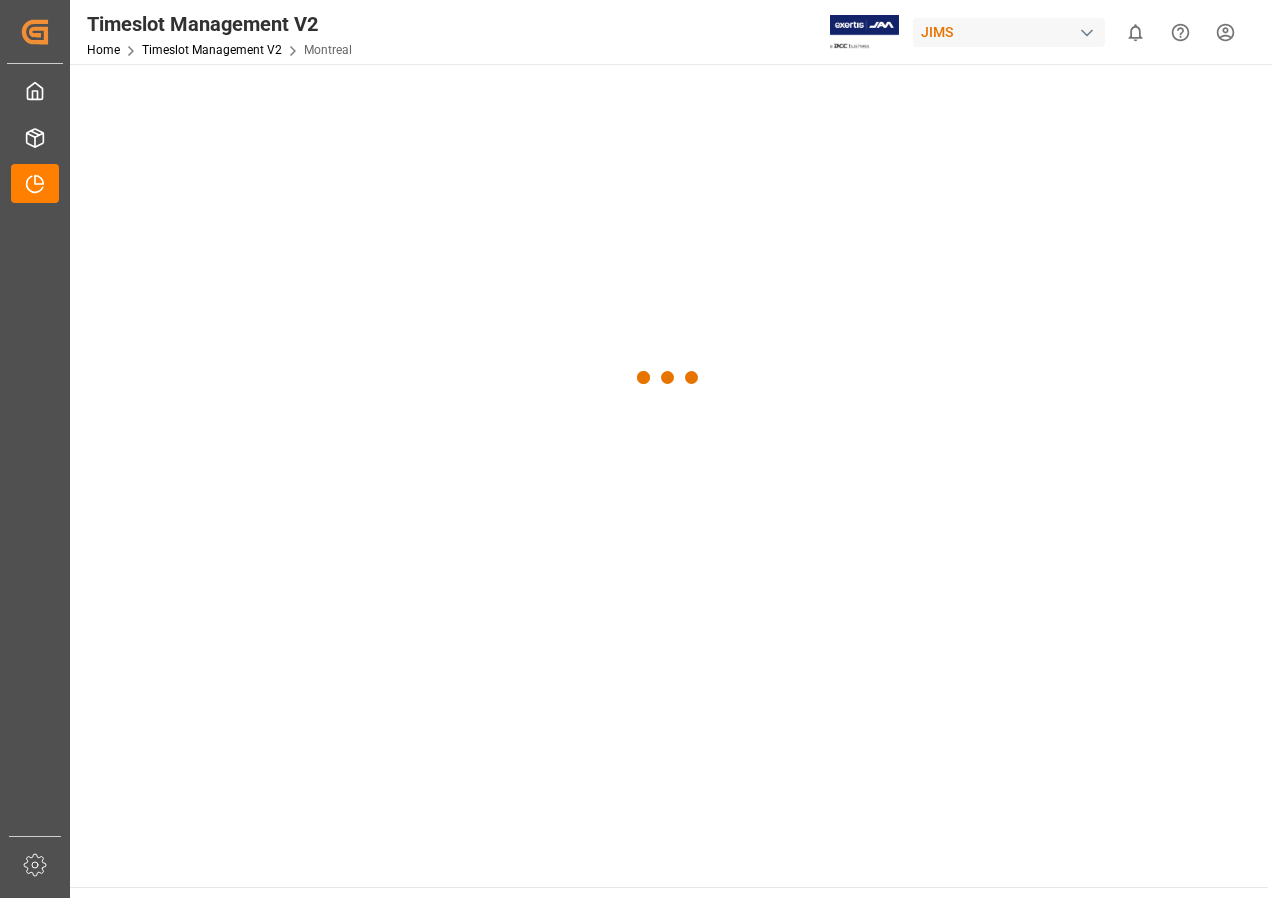 scroll, scrollTop: 0, scrollLeft: 0, axis: both 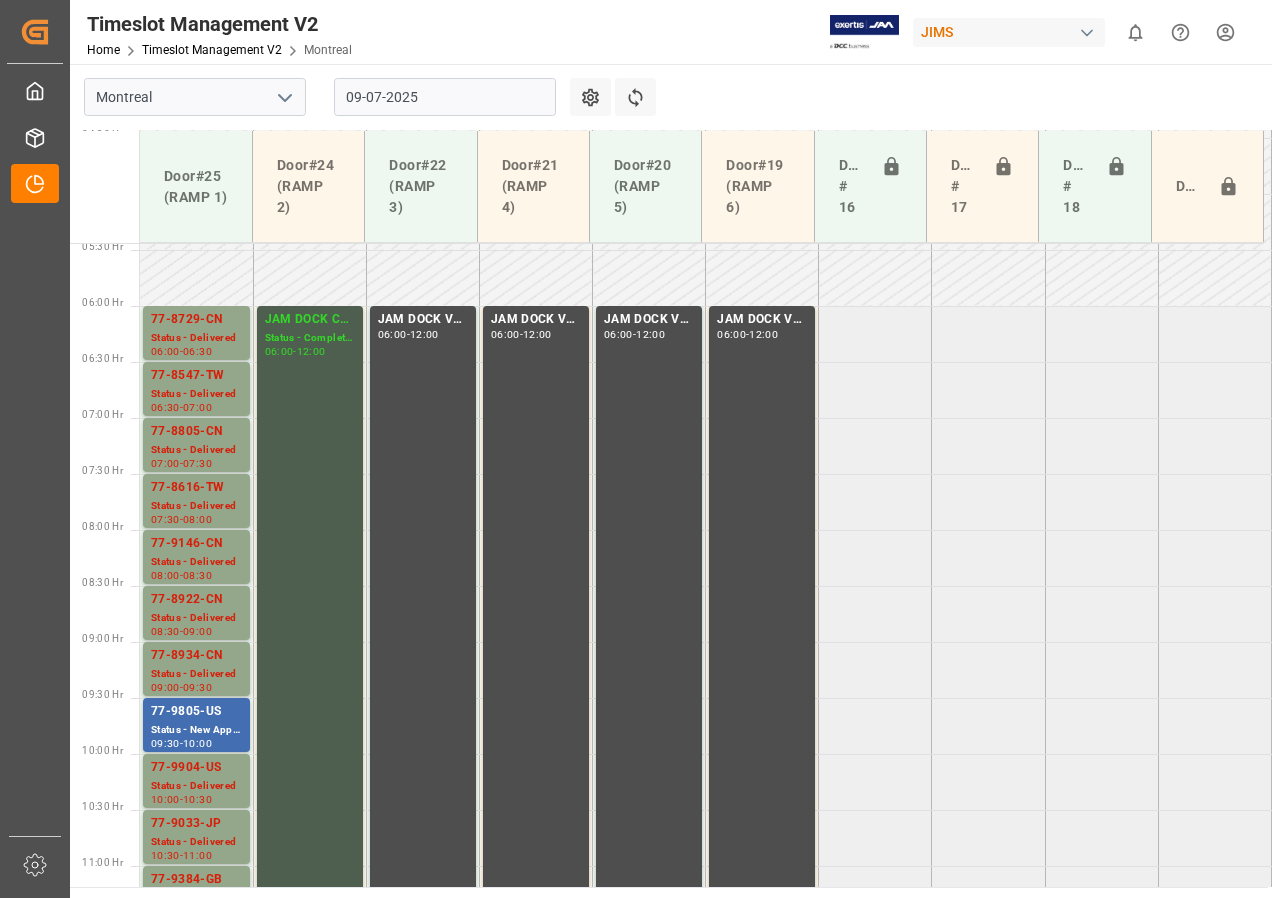 click on "09-07-2025" at bounding box center [445, 97] 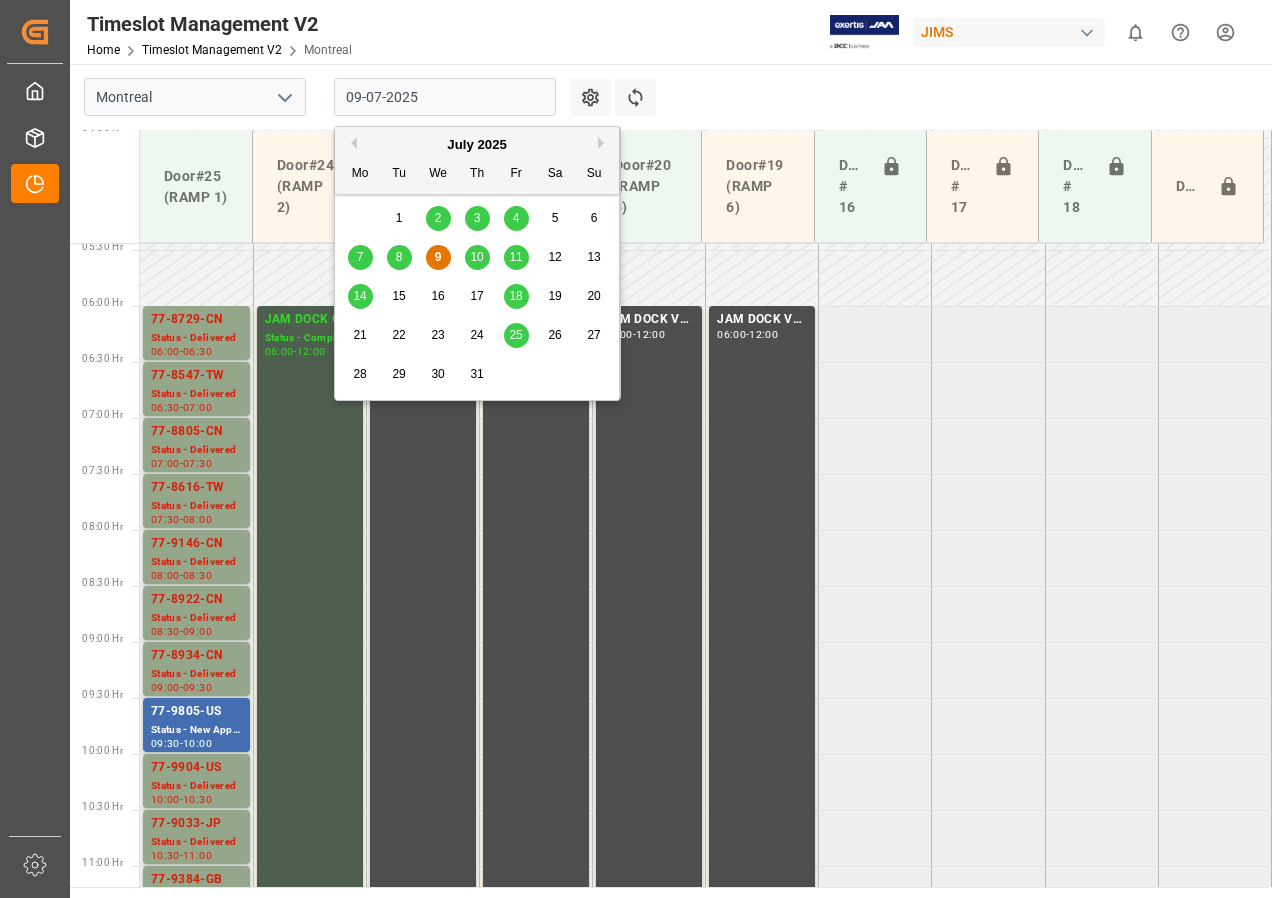 click on "10" at bounding box center [476, 257] 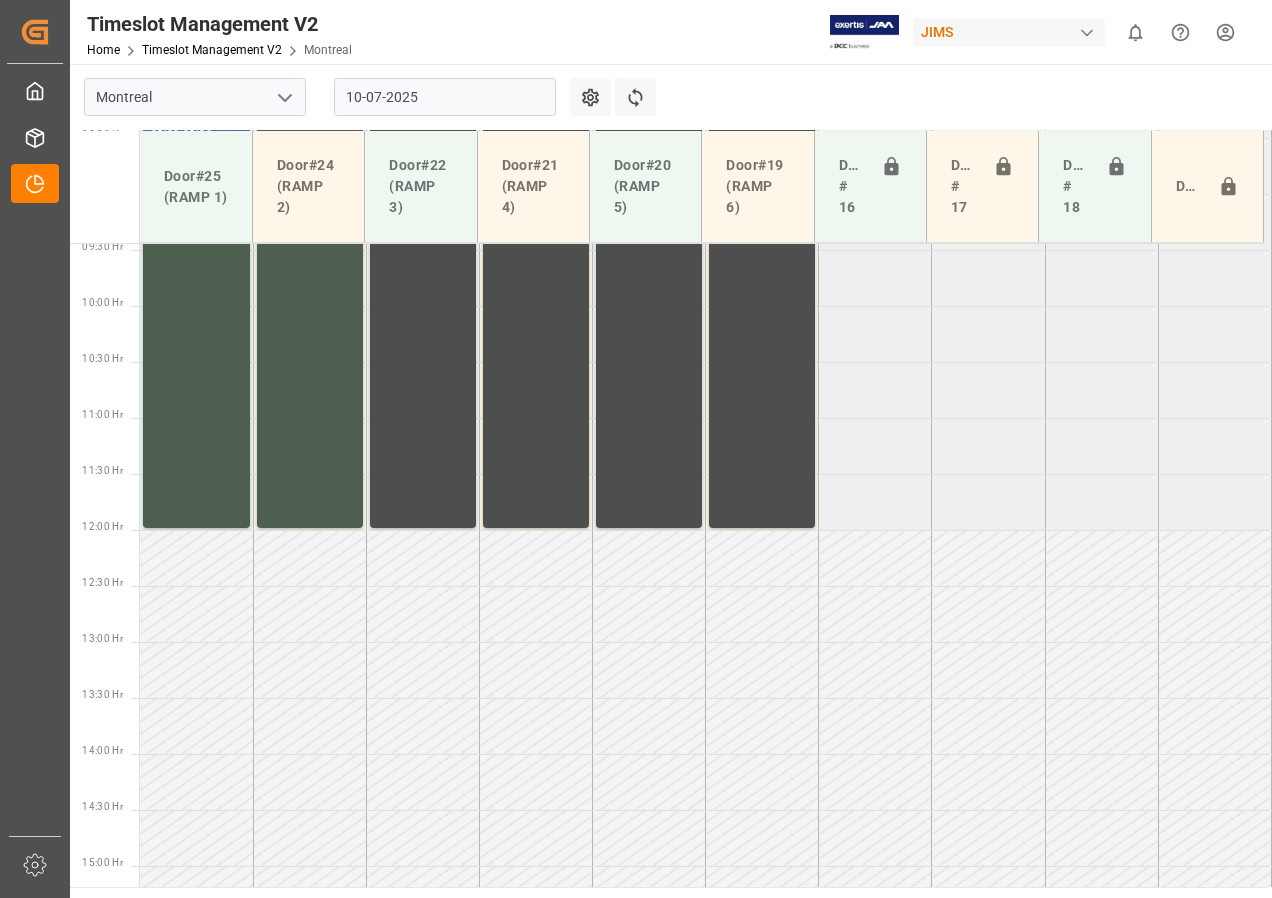 scroll, scrollTop: 928, scrollLeft: 0, axis: vertical 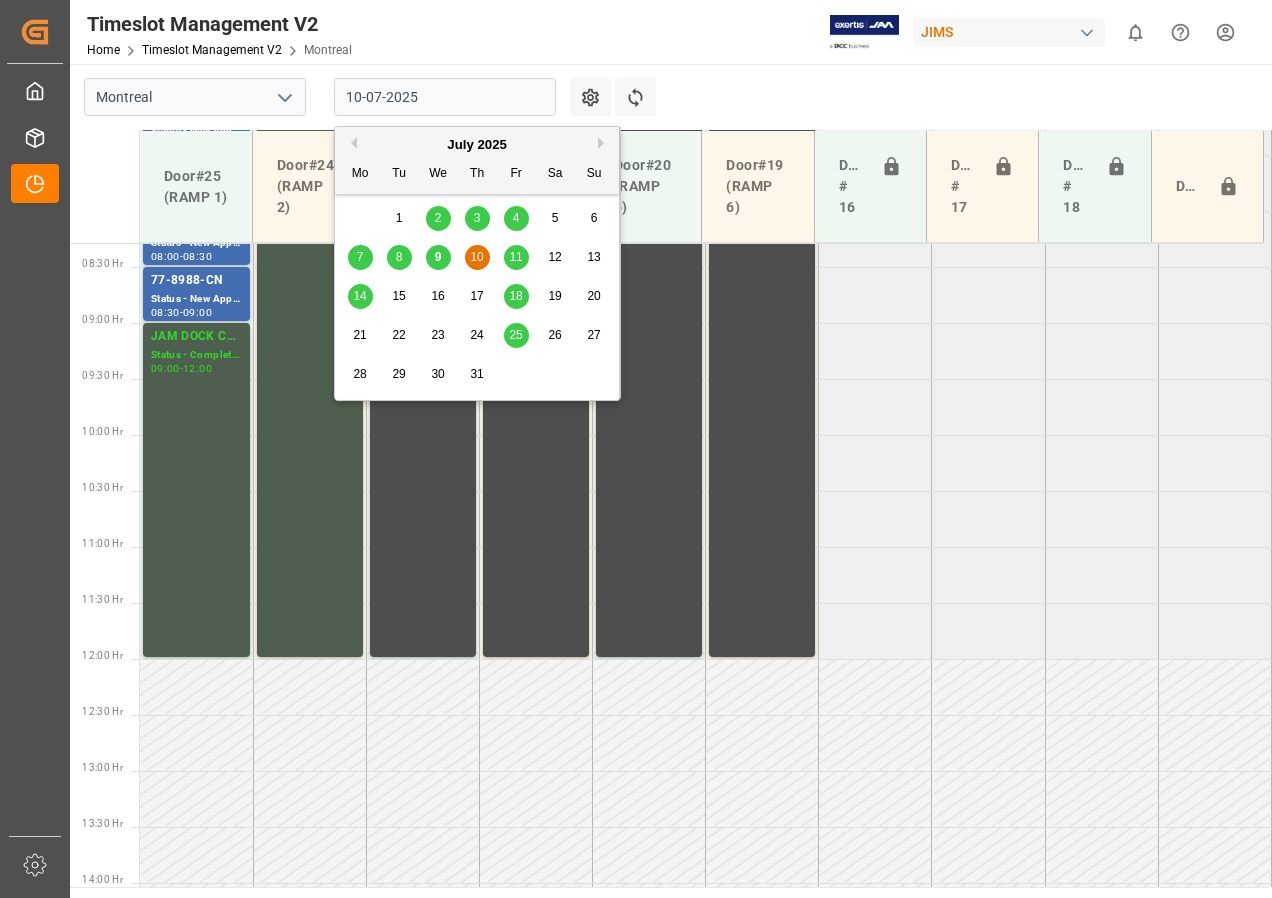 click on "10-07-2025" at bounding box center (445, 97) 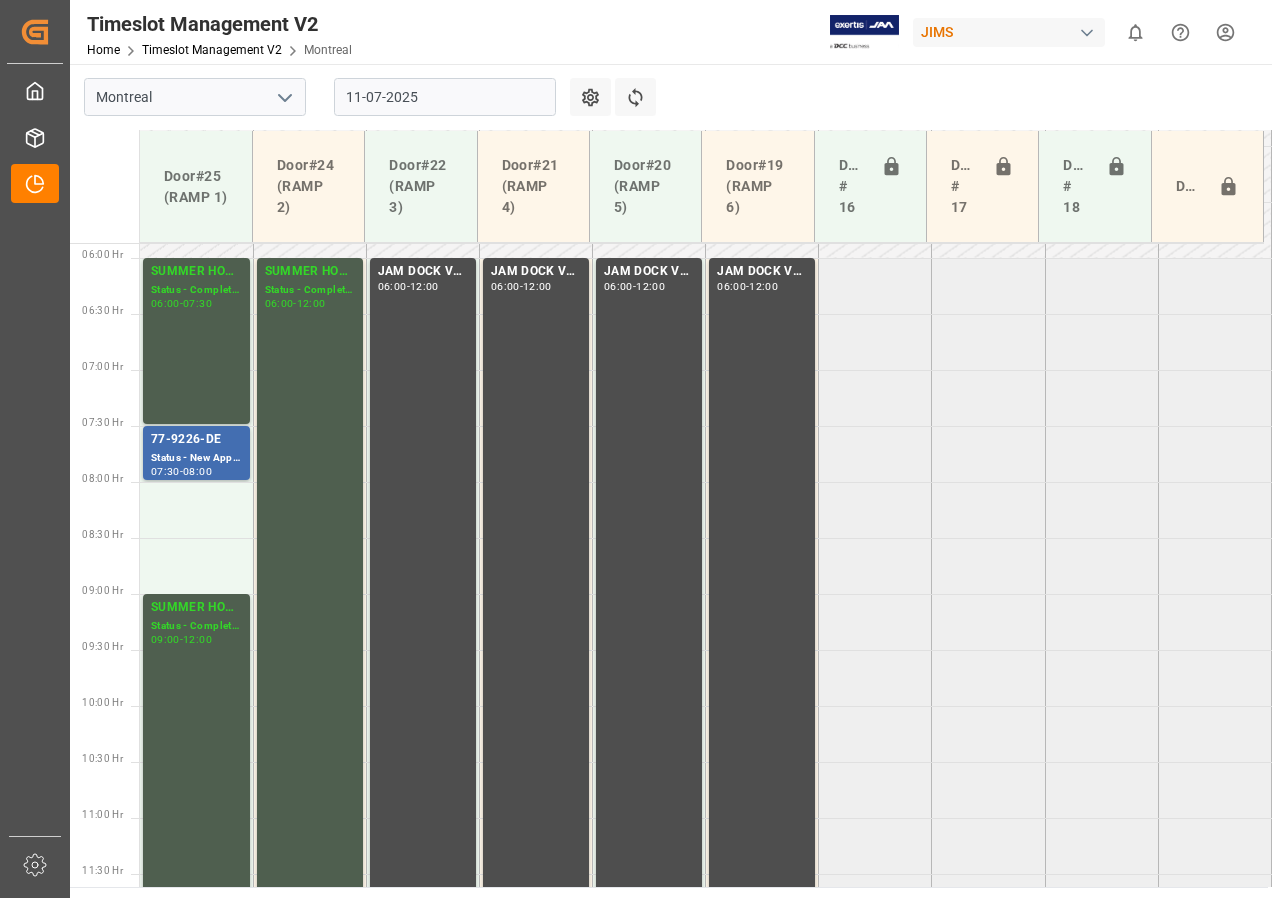 scroll, scrollTop: 609, scrollLeft: 0, axis: vertical 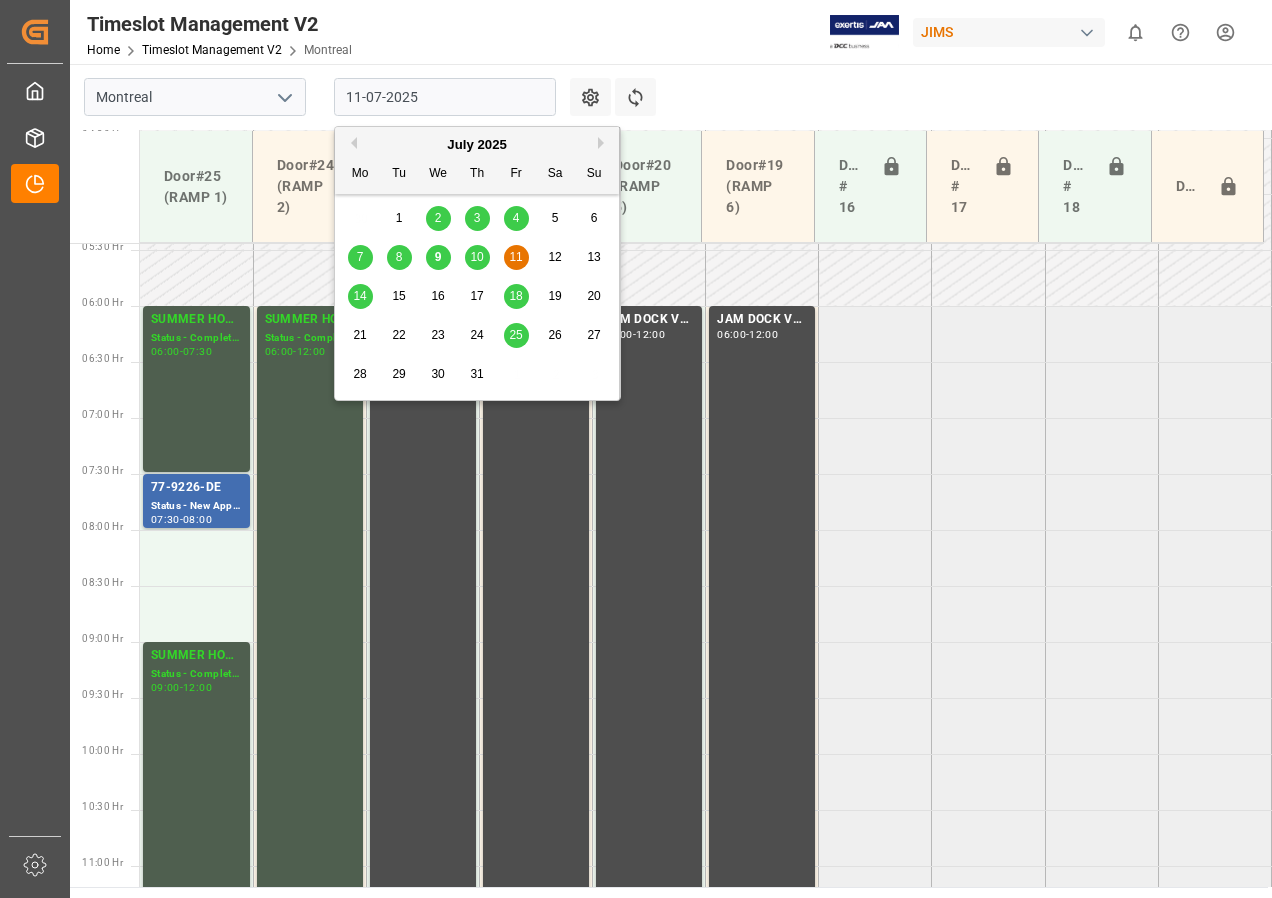 click on "11-07-2025" at bounding box center (445, 97) 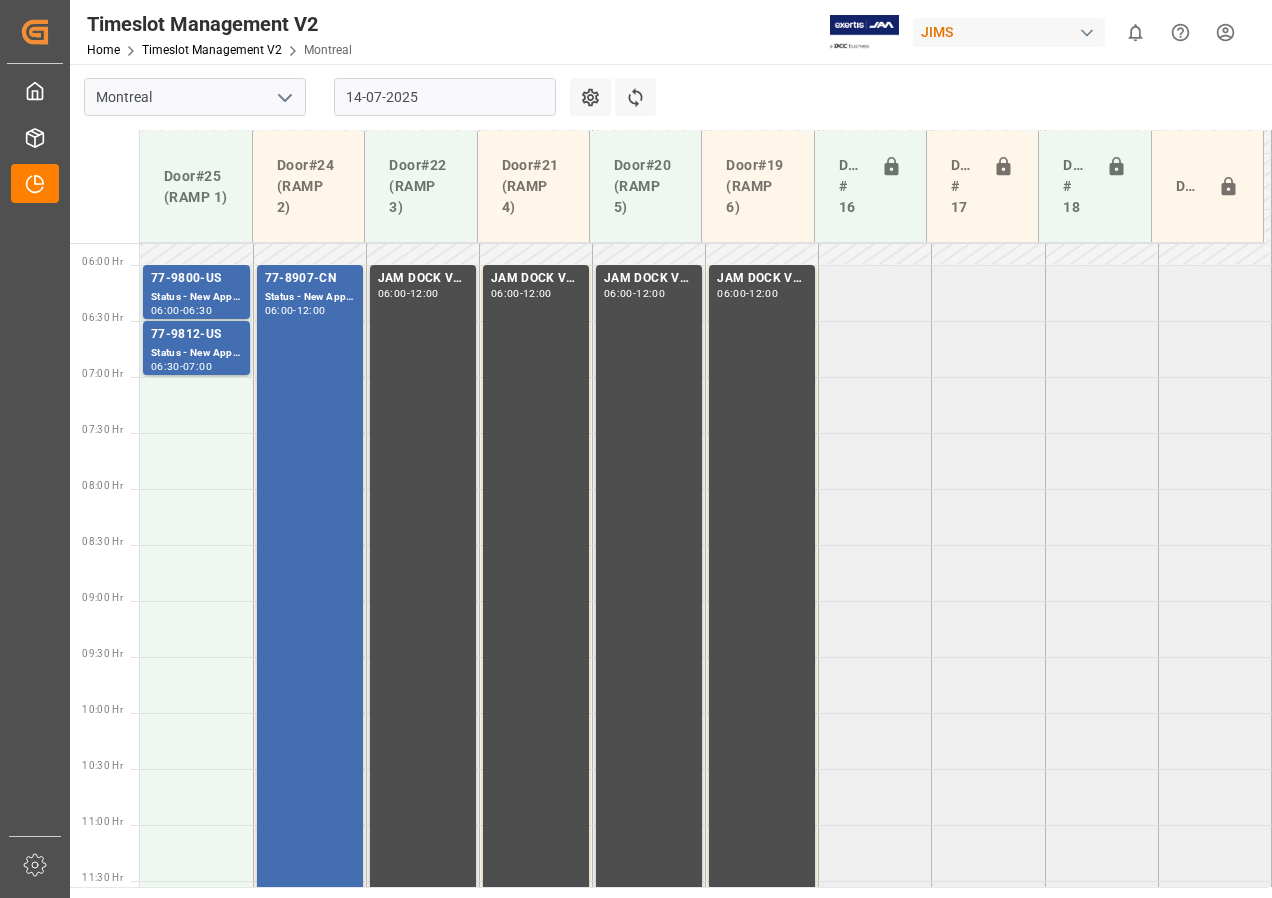 scroll, scrollTop: 652, scrollLeft: 0, axis: vertical 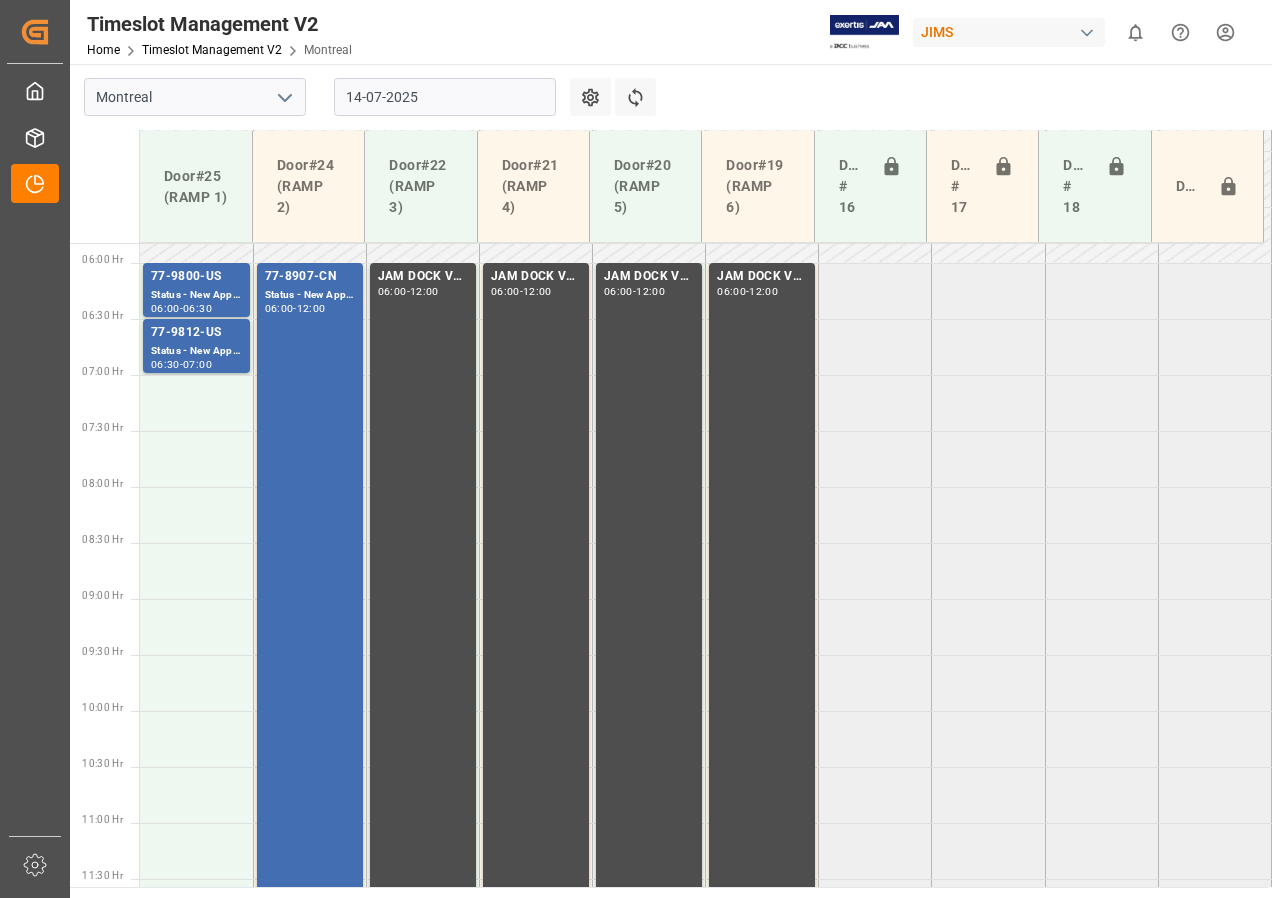 click on "14-07-2025" at bounding box center [445, 97] 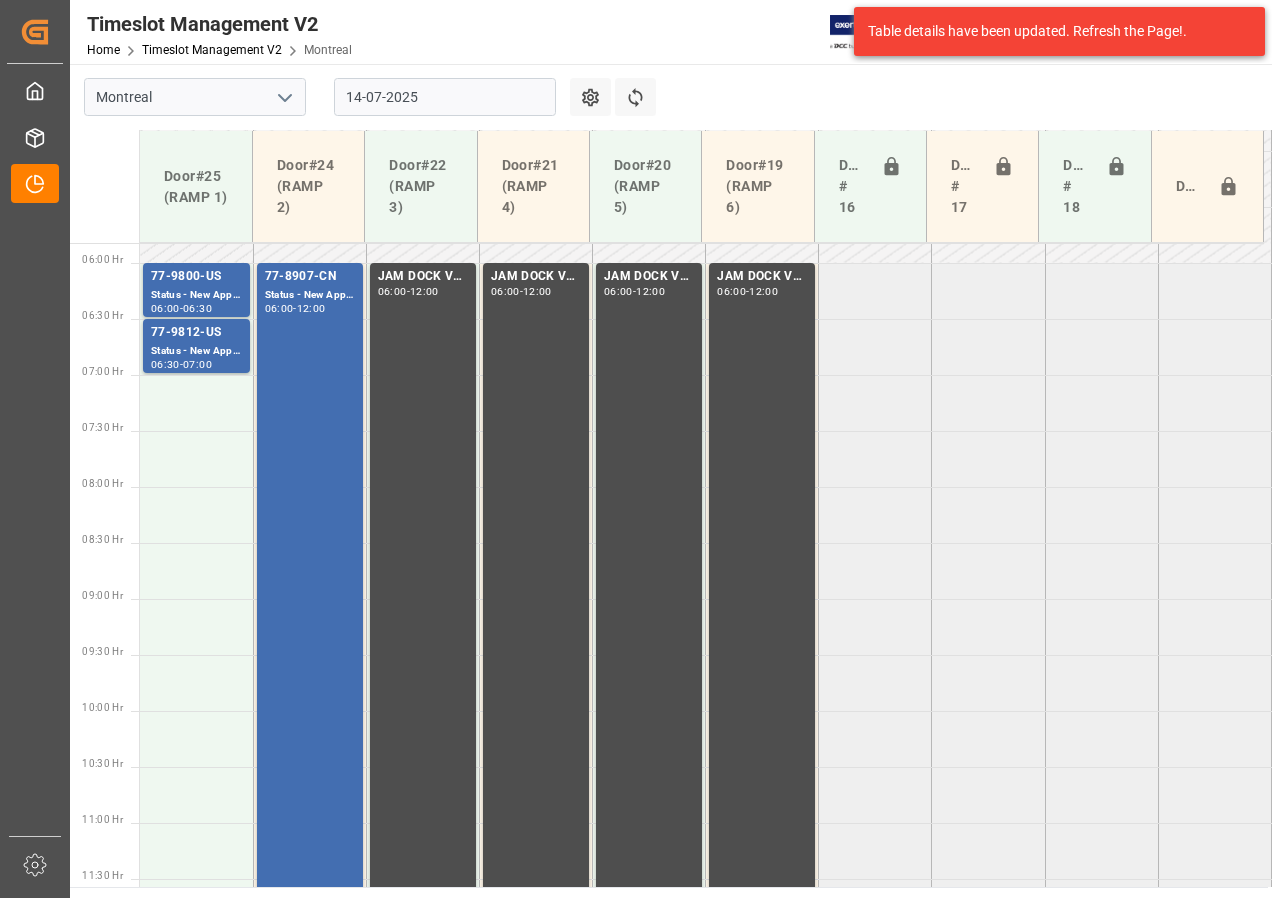 click on "[NUMBER]-[NUMBER]-US Status - New Appointment [TIME] - [TIME] [NUMBER]-[NUMBER]-CN Status - New Appointment [TIME] - [TIME] JAM DOCK VOLUME CONTROL [TIME] - [TIME] JAM DOCK VOLUME CONTROL [TIME] - [TIME] JAM DOCK VOLUME CONTROL [TIME] - [TIME] JAM DOCK VOLUME CONTROL [TIME] - [TIME] [NUMBER]-[NUMBER]-US Status - New Appointment [TIME] - [TIME]" at bounding box center [706, 935] 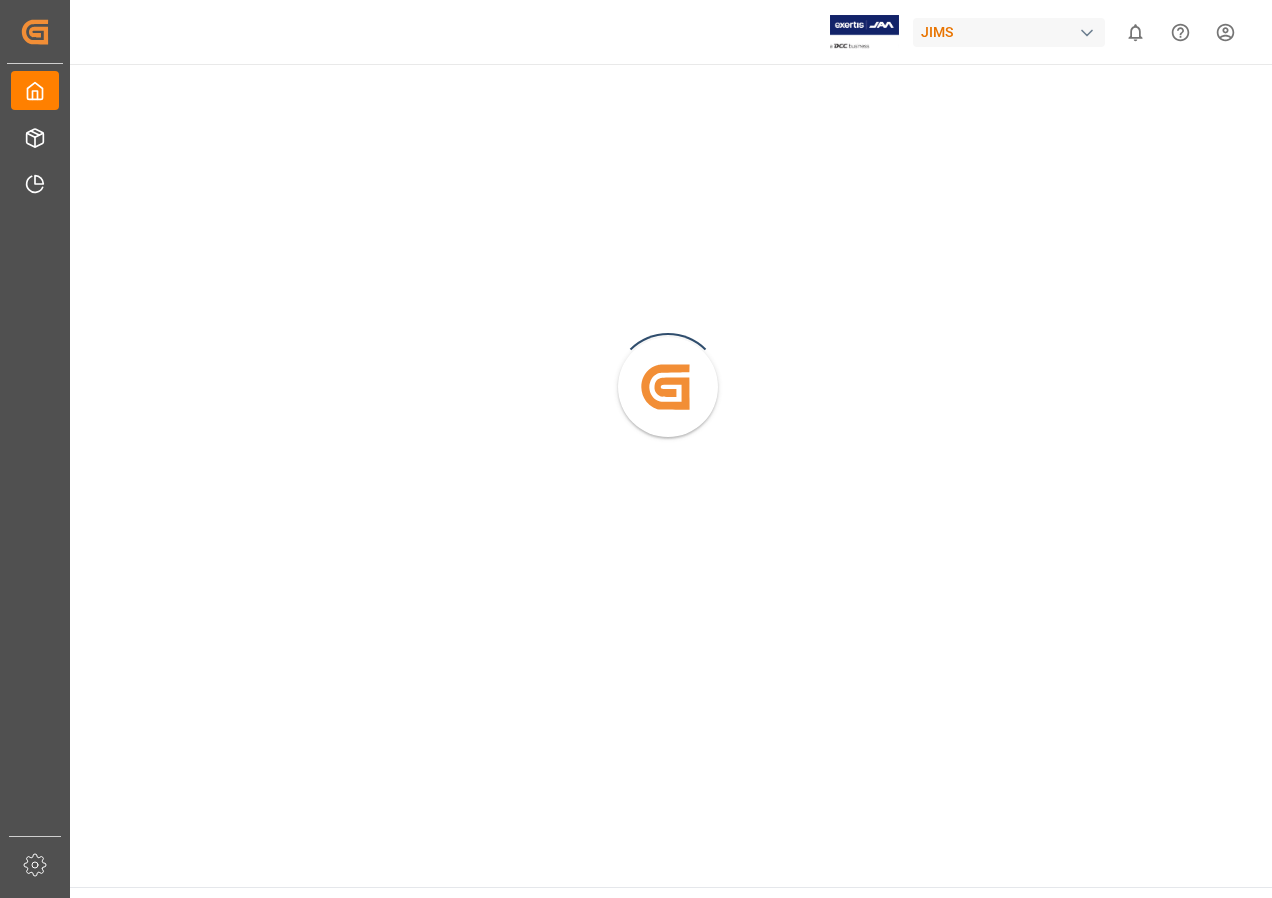 scroll, scrollTop: 0, scrollLeft: 0, axis: both 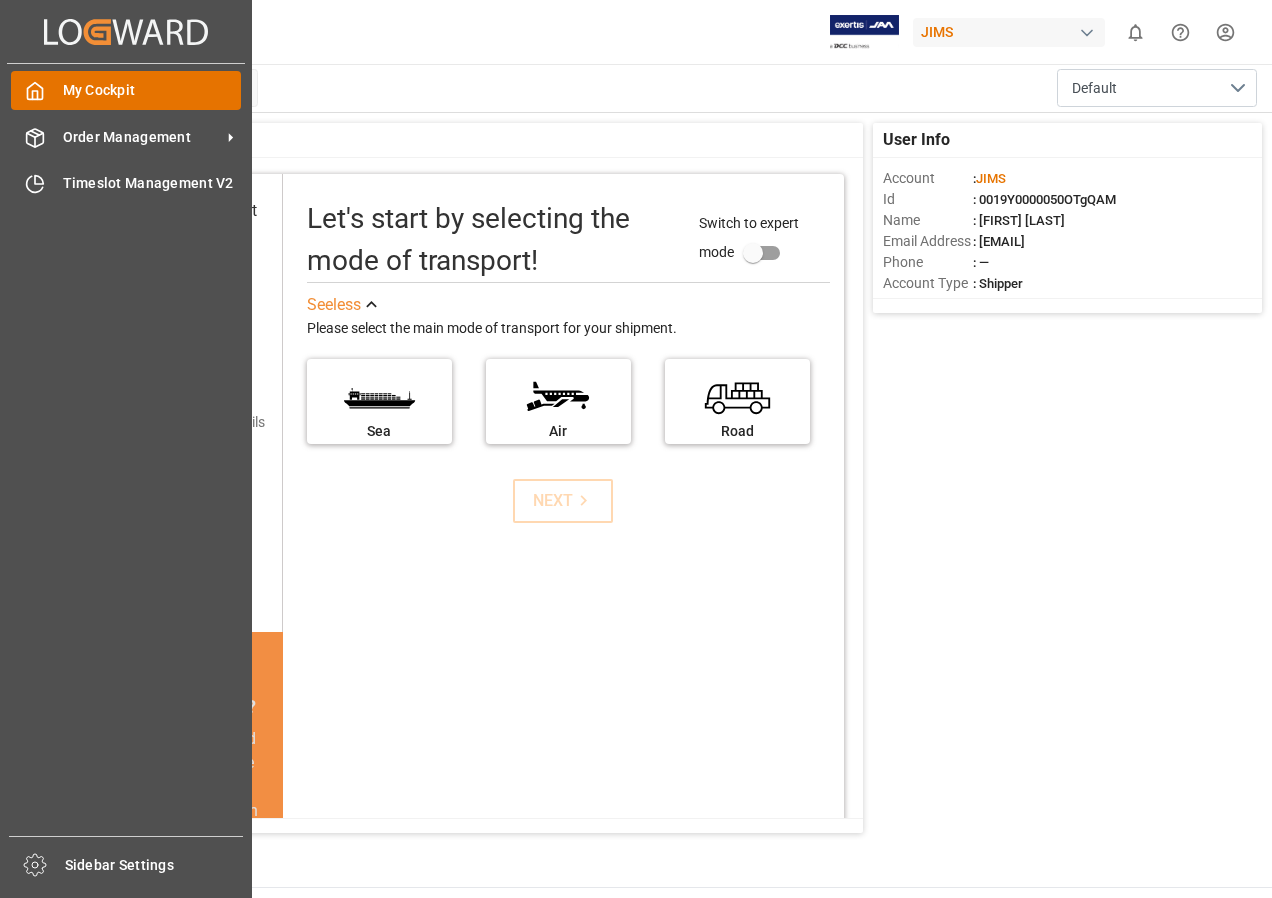 click on "My Cockpit" at bounding box center [152, 90] 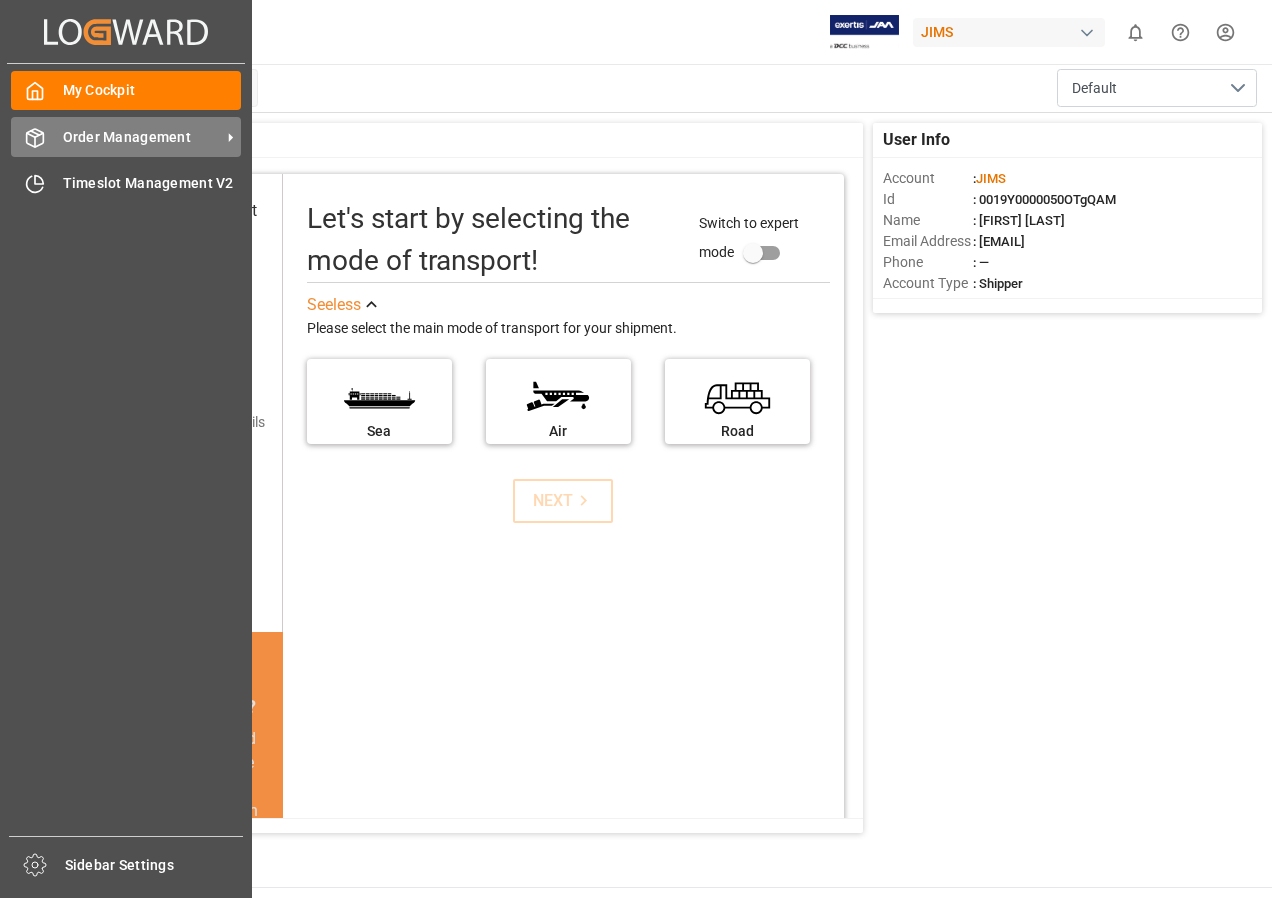 click on "Order Management" at bounding box center (142, 137) 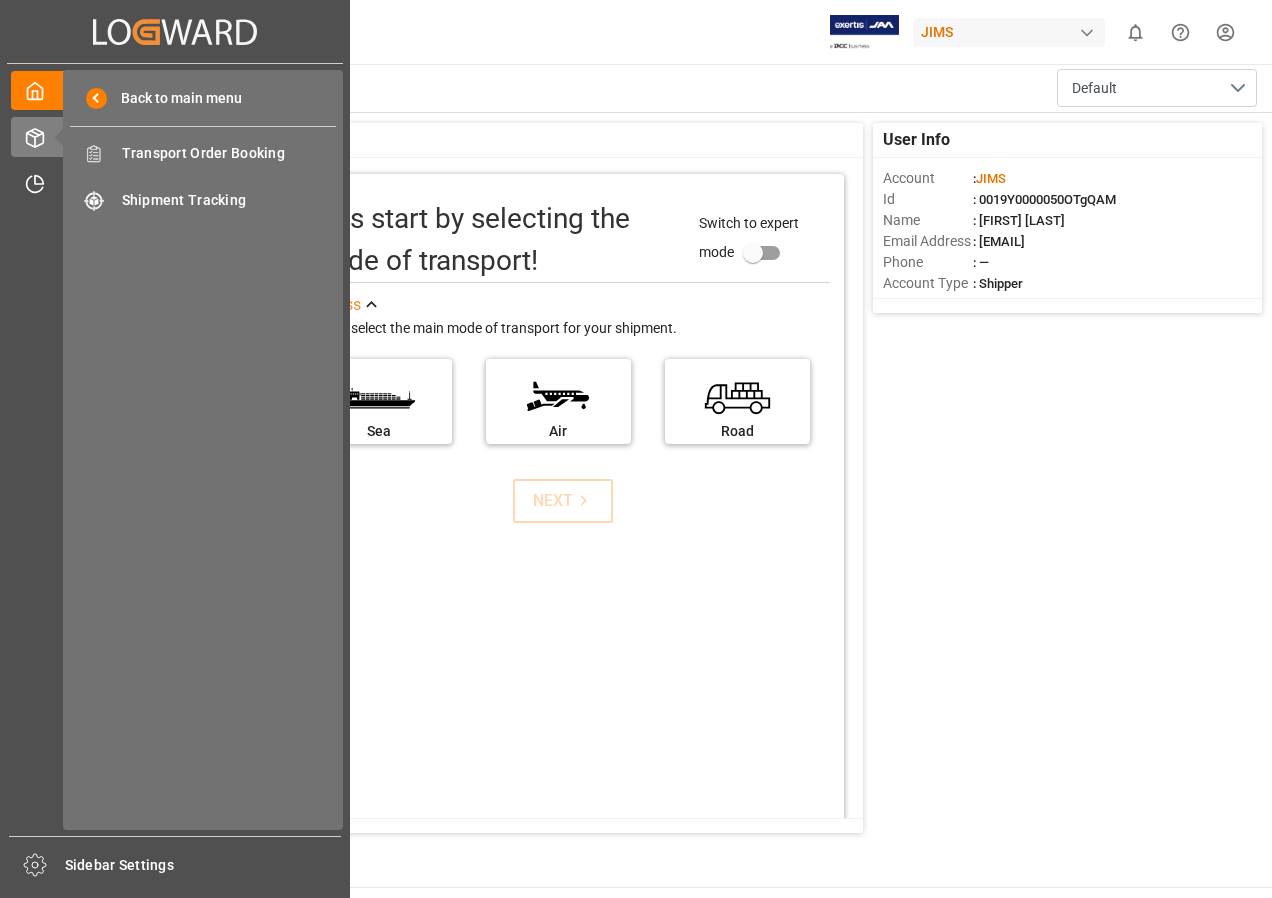 click on "My Cockpit My Cockpit Order Management Order Management Timeslot Management V2 Timeslot Management V2" at bounding box center [175, 450] 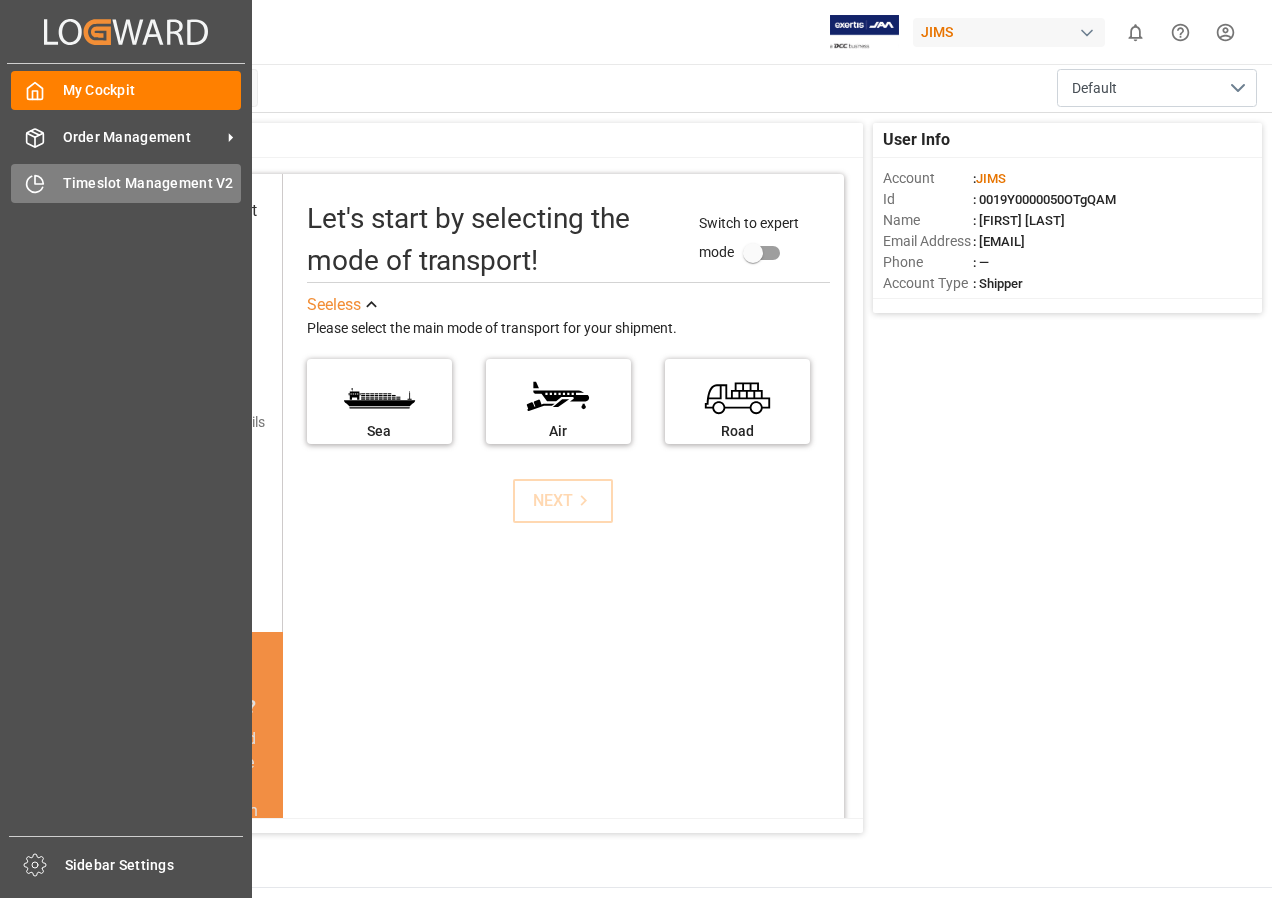 click on "Timeslot Management V2" at bounding box center (152, 183) 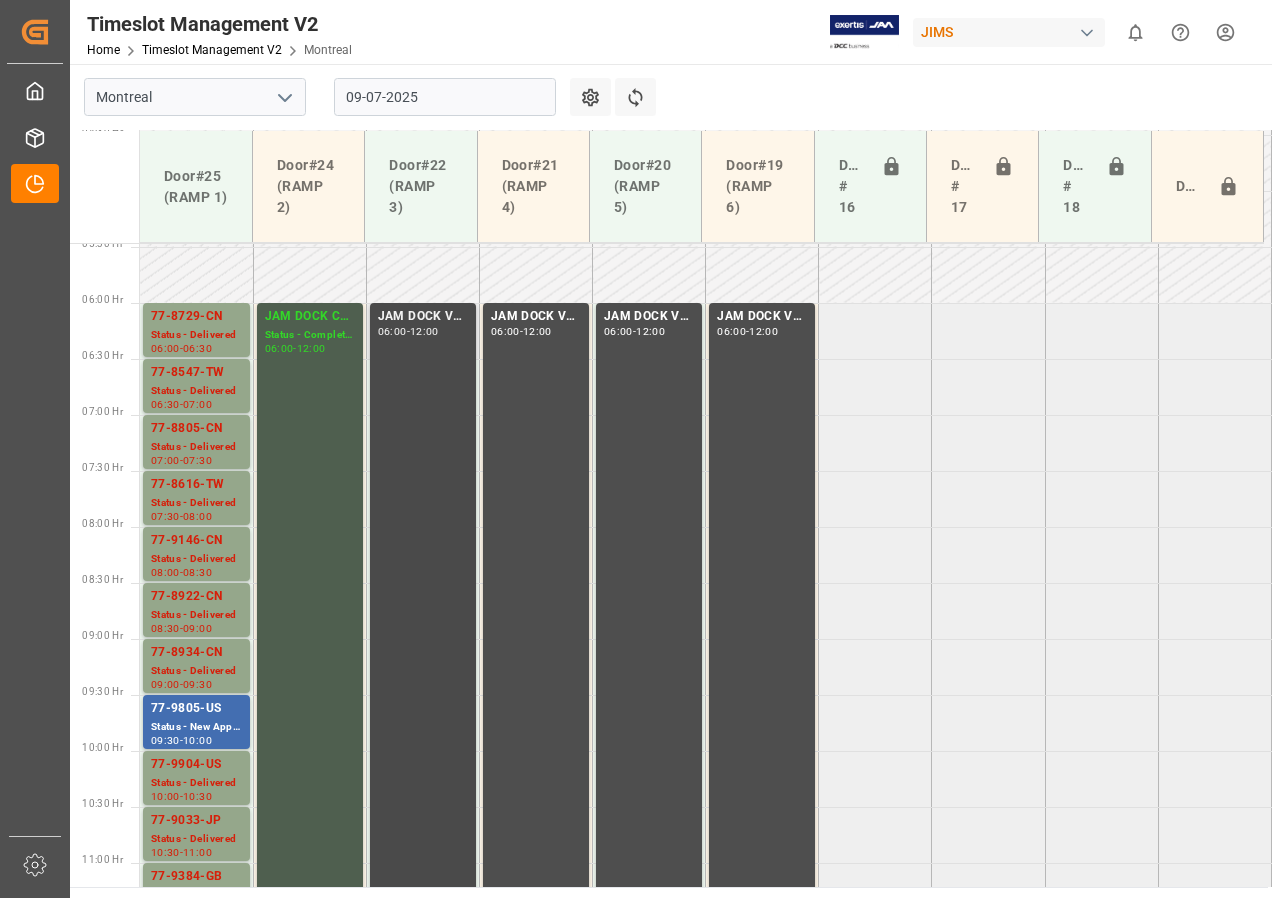 scroll, scrollTop: 609, scrollLeft: 0, axis: vertical 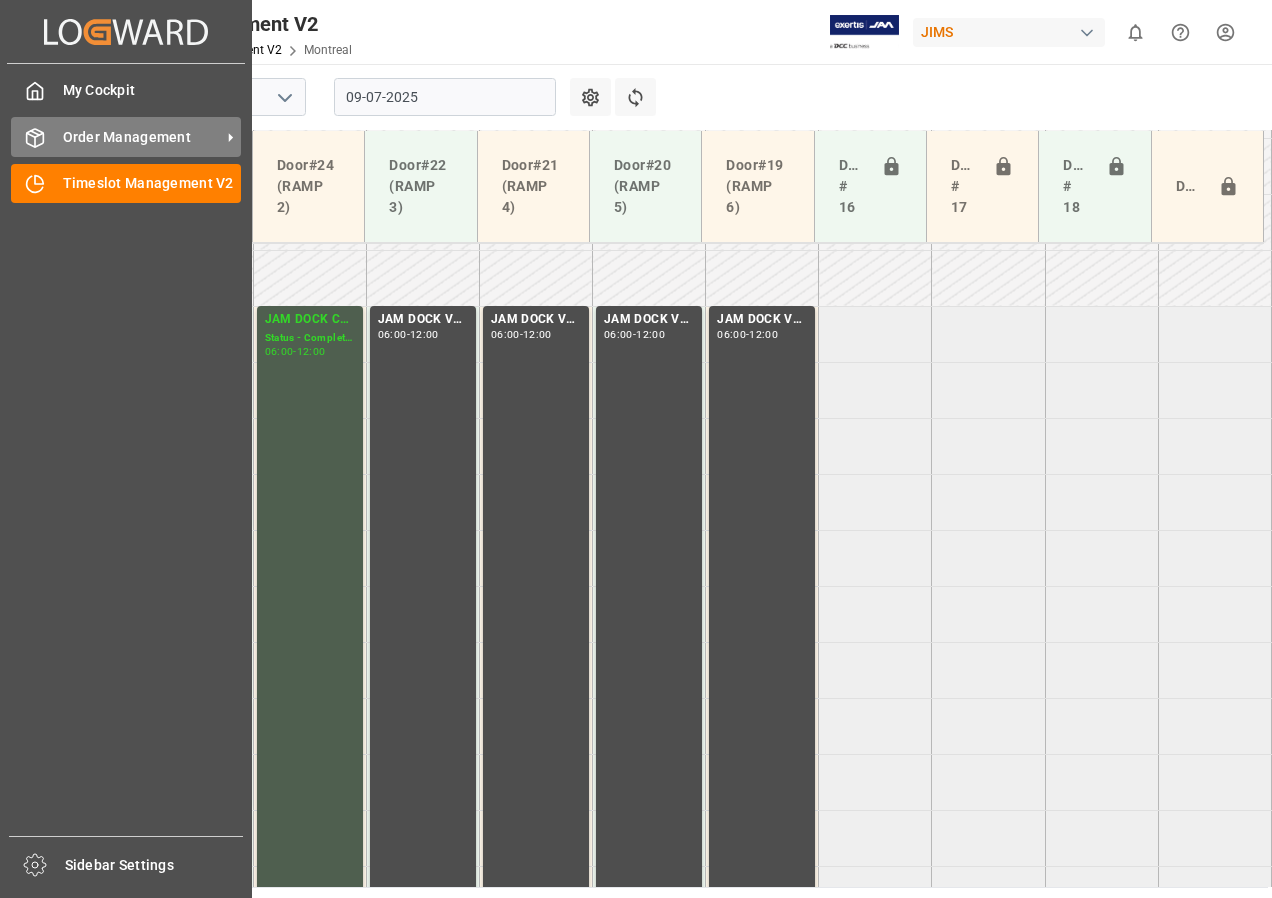 click on "Order Management" at bounding box center [152, 90] 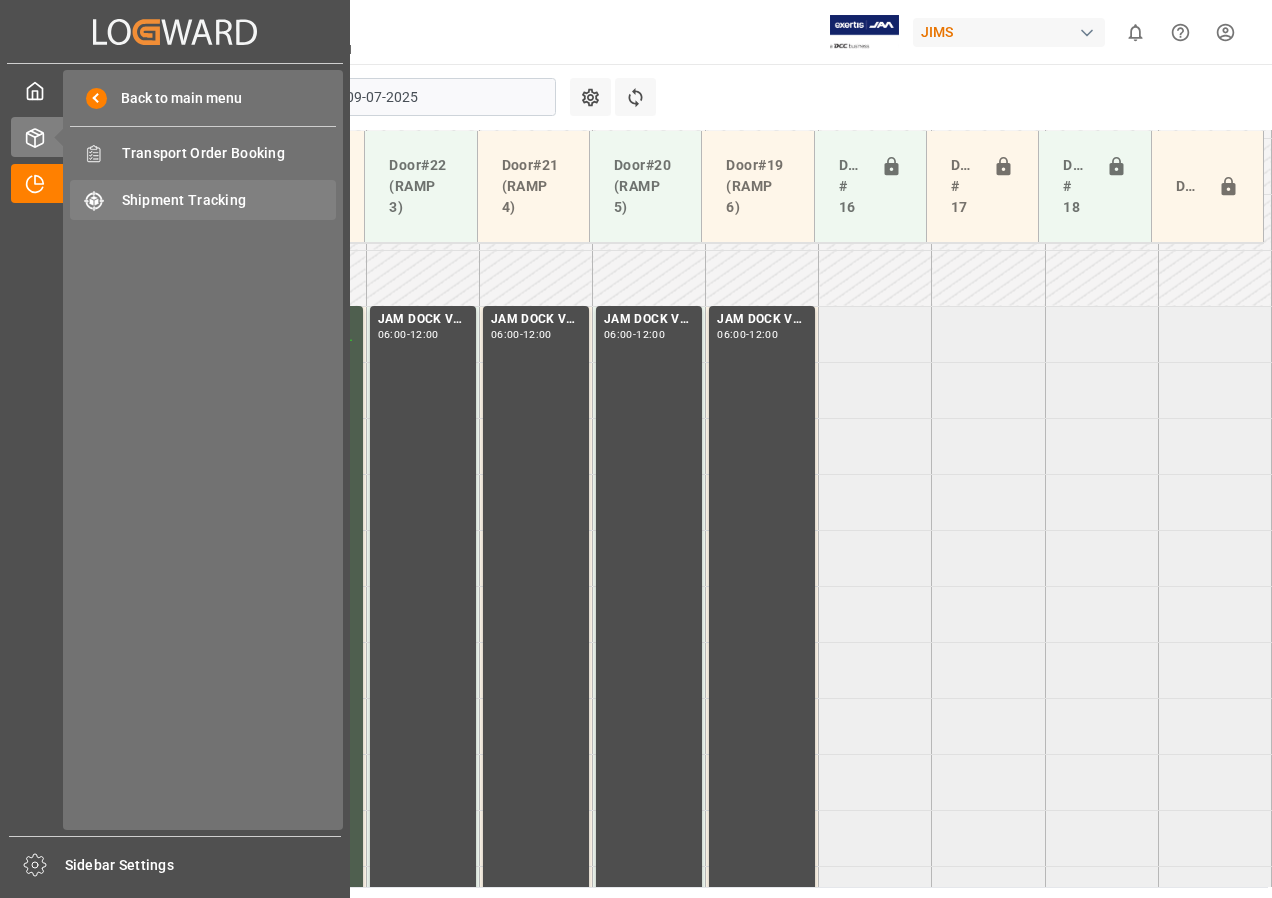click on "Shipment Tracking" at bounding box center [229, 200] 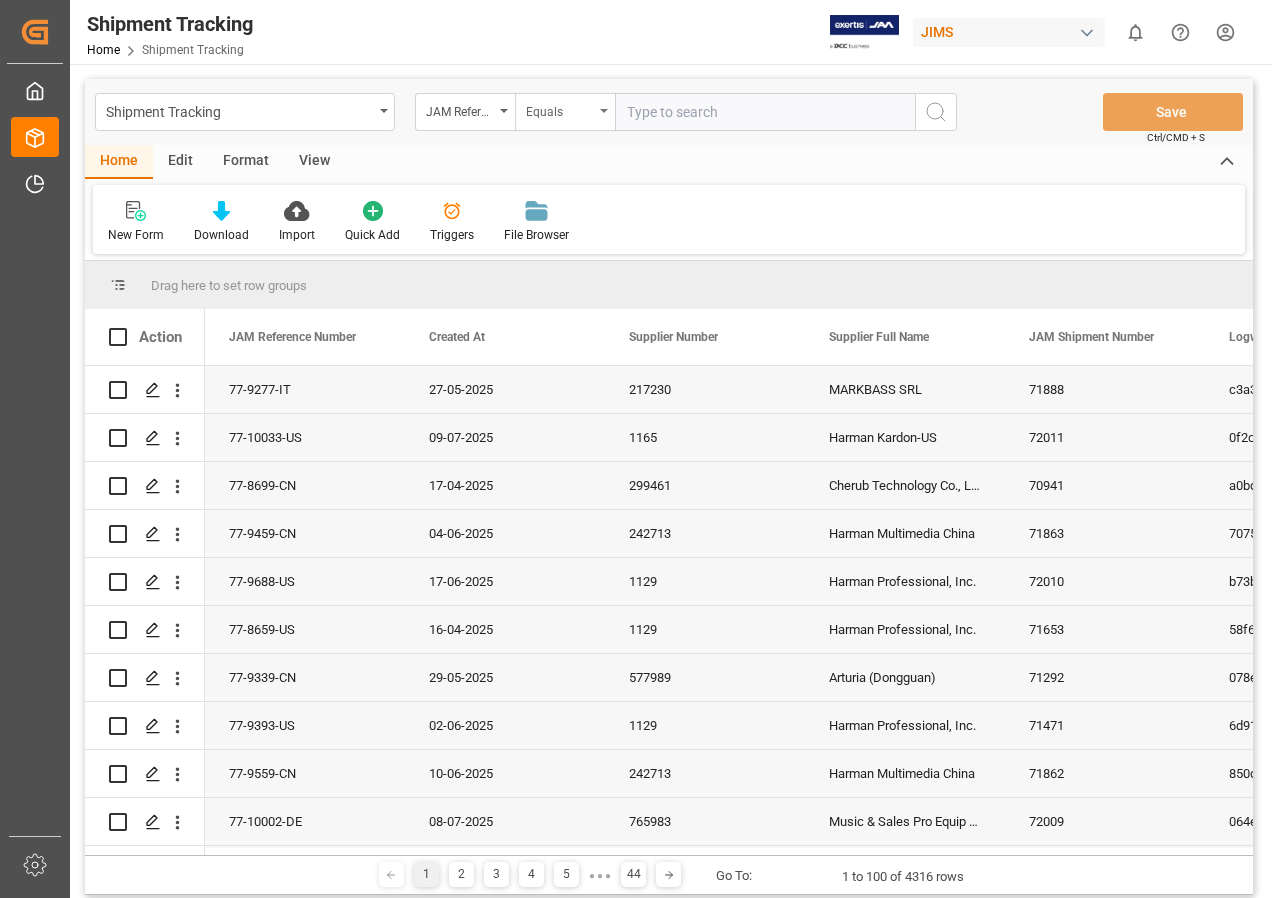 click on "Equals" at bounding box center [565, 112] 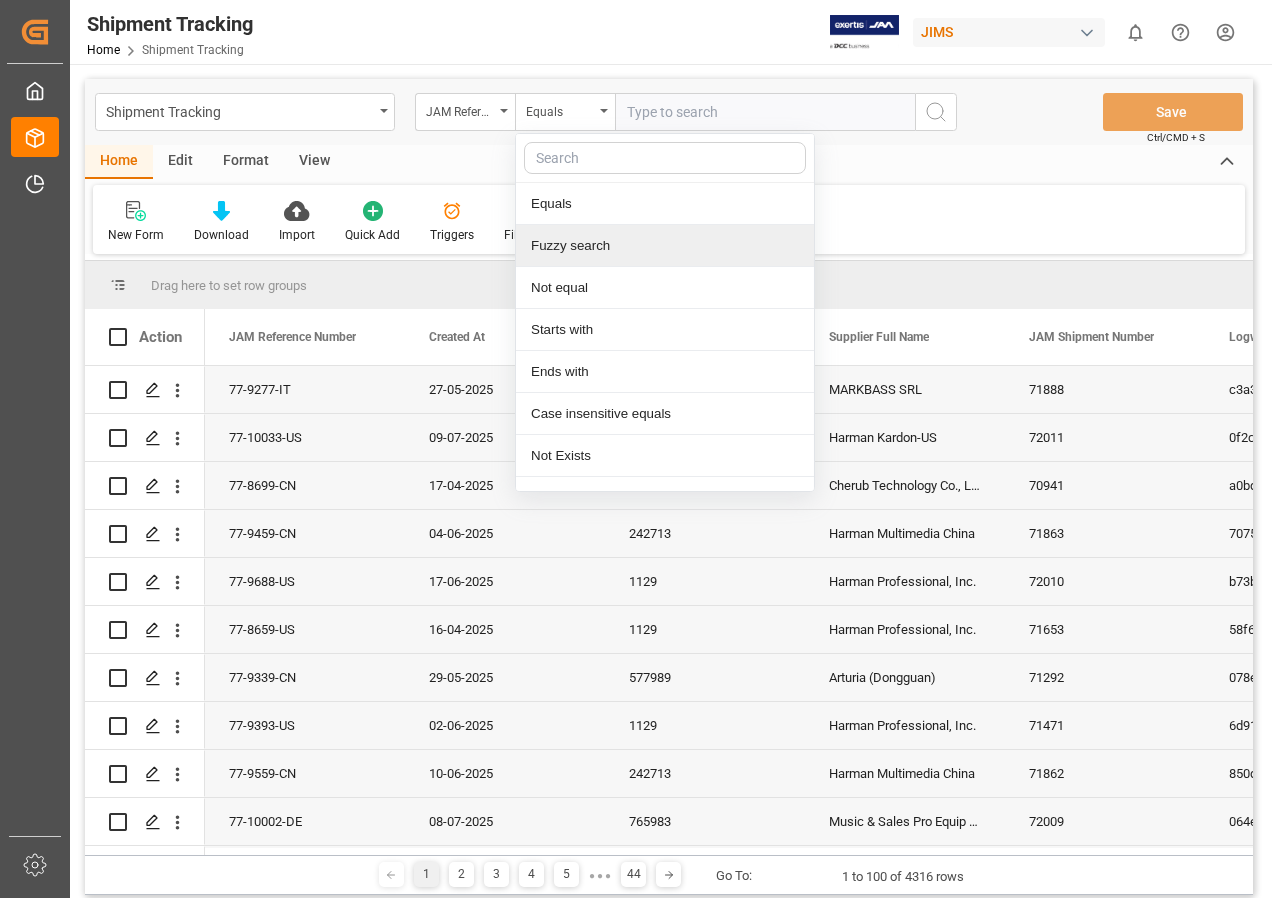 click on "Fuzzy search" at bounding box center (665, 246) 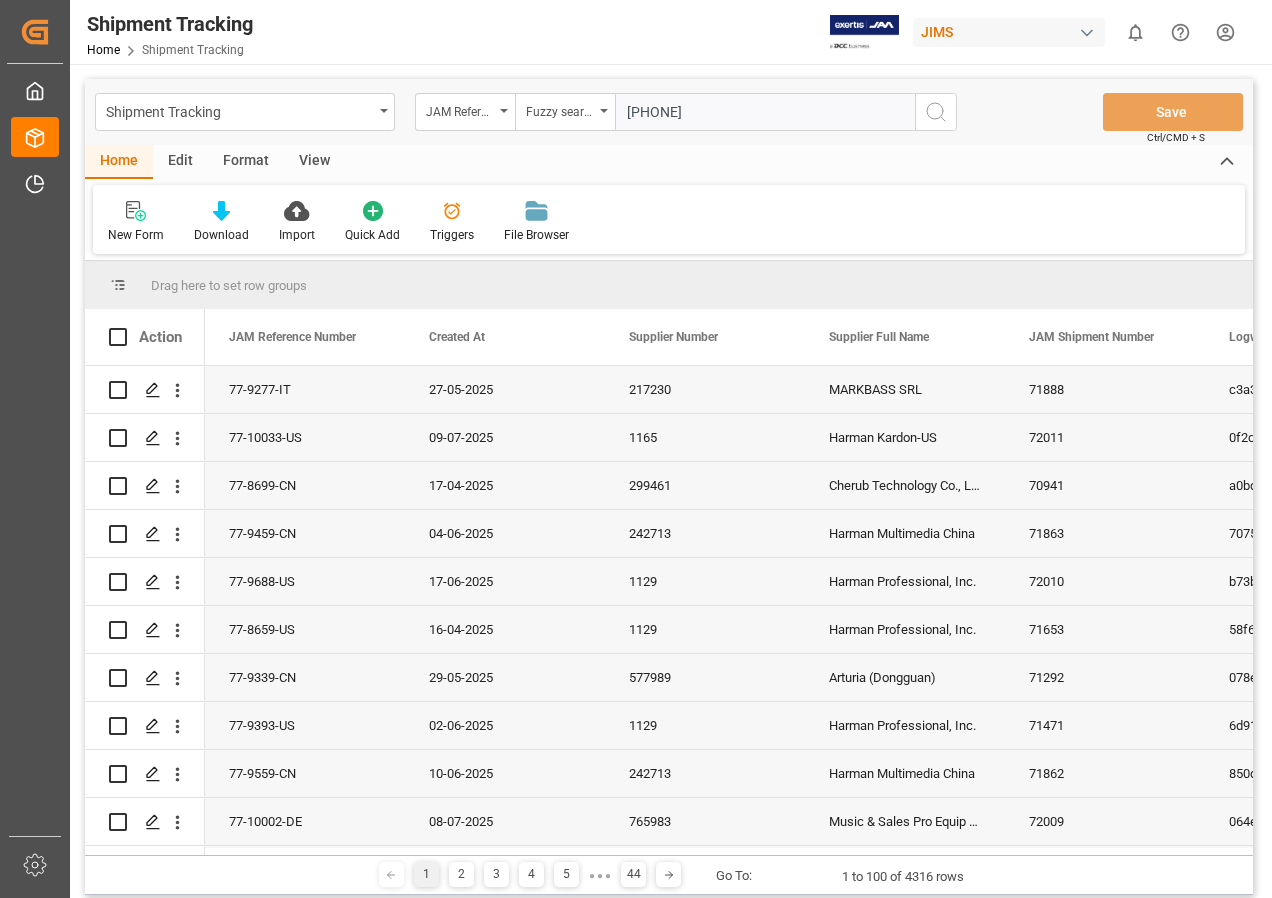 type 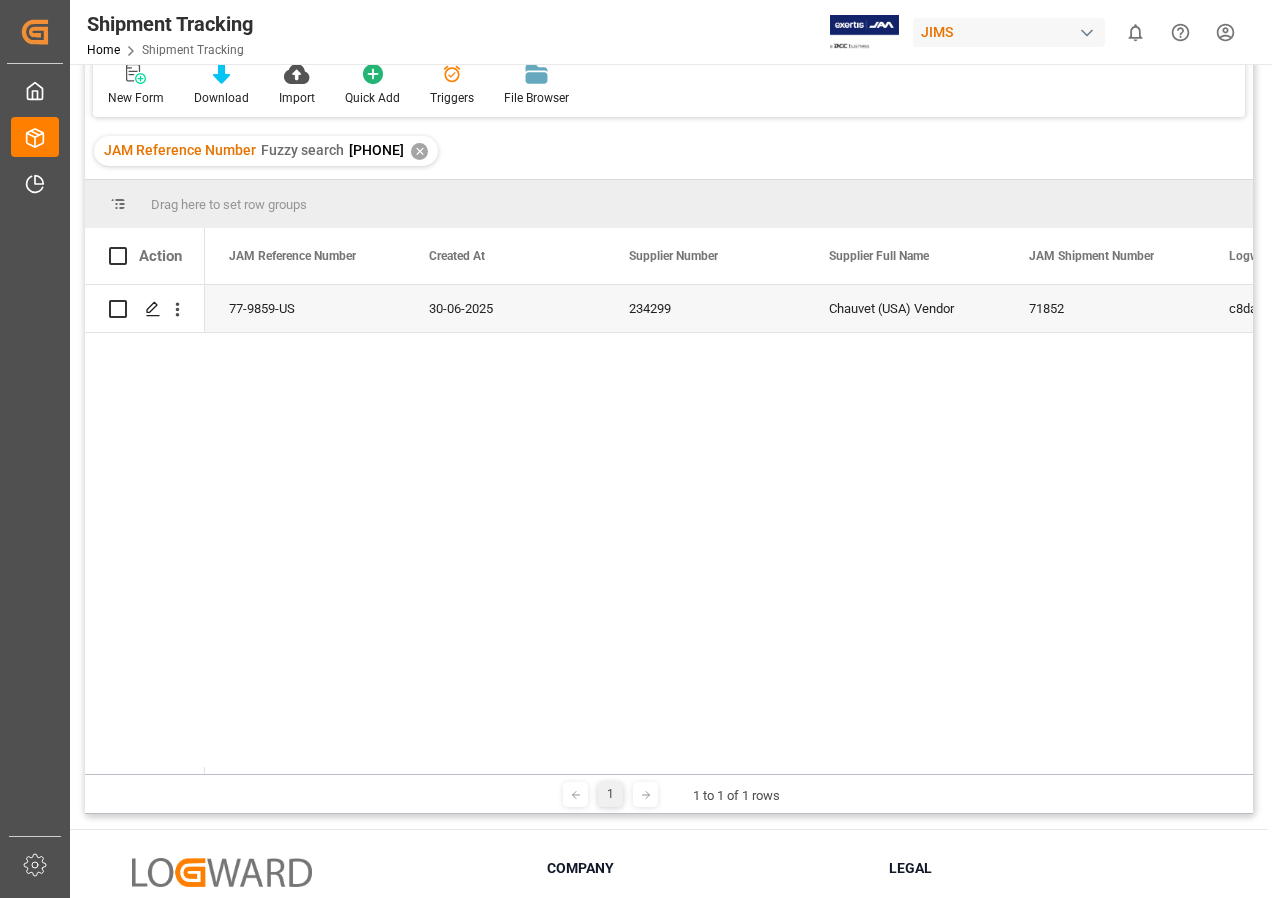 scroll, scrollTop: 136, scrollLeft: 0, axis: vertical 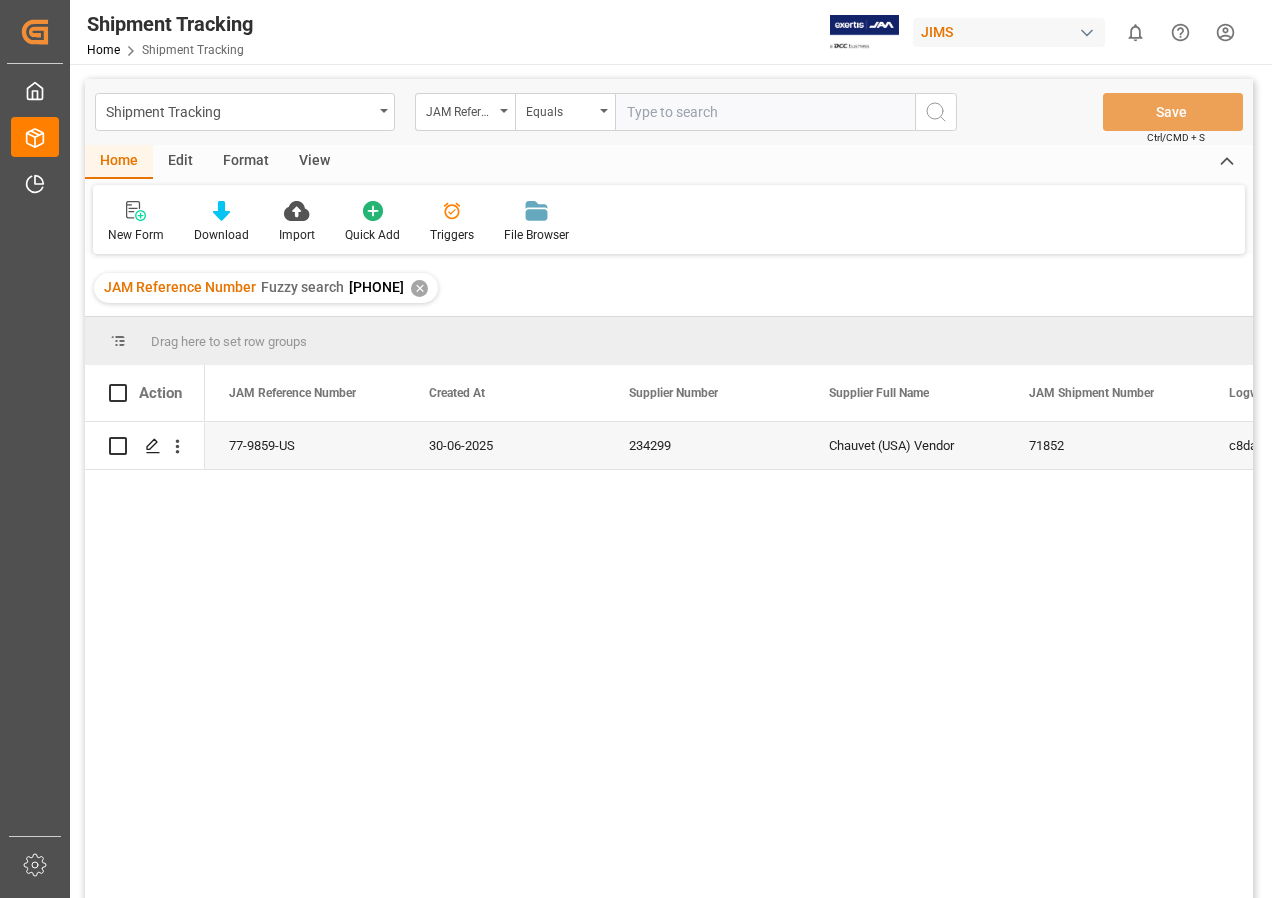 click on "View" at bounding box center (314, 162) 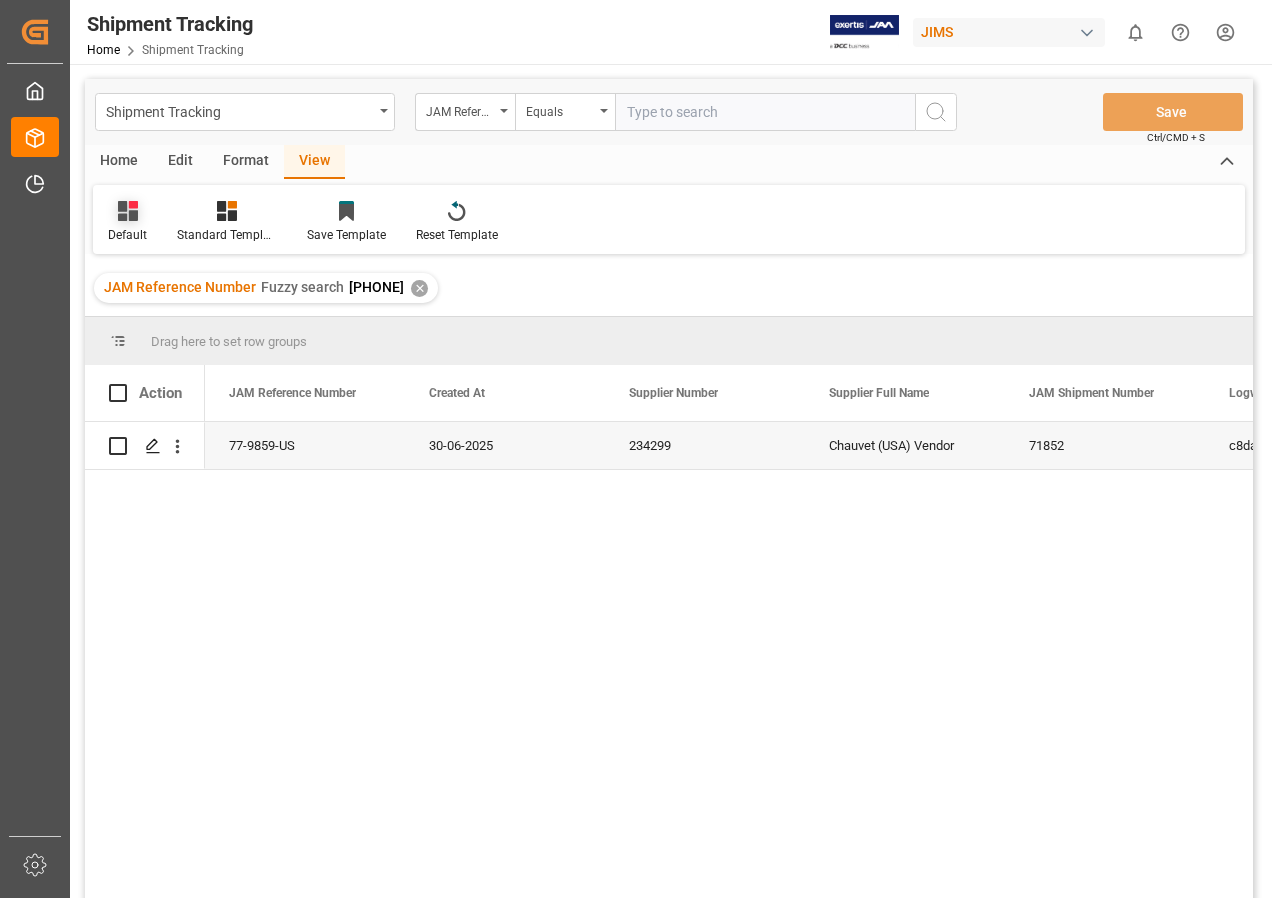 click on "Default" at bounding box center (127, 222) 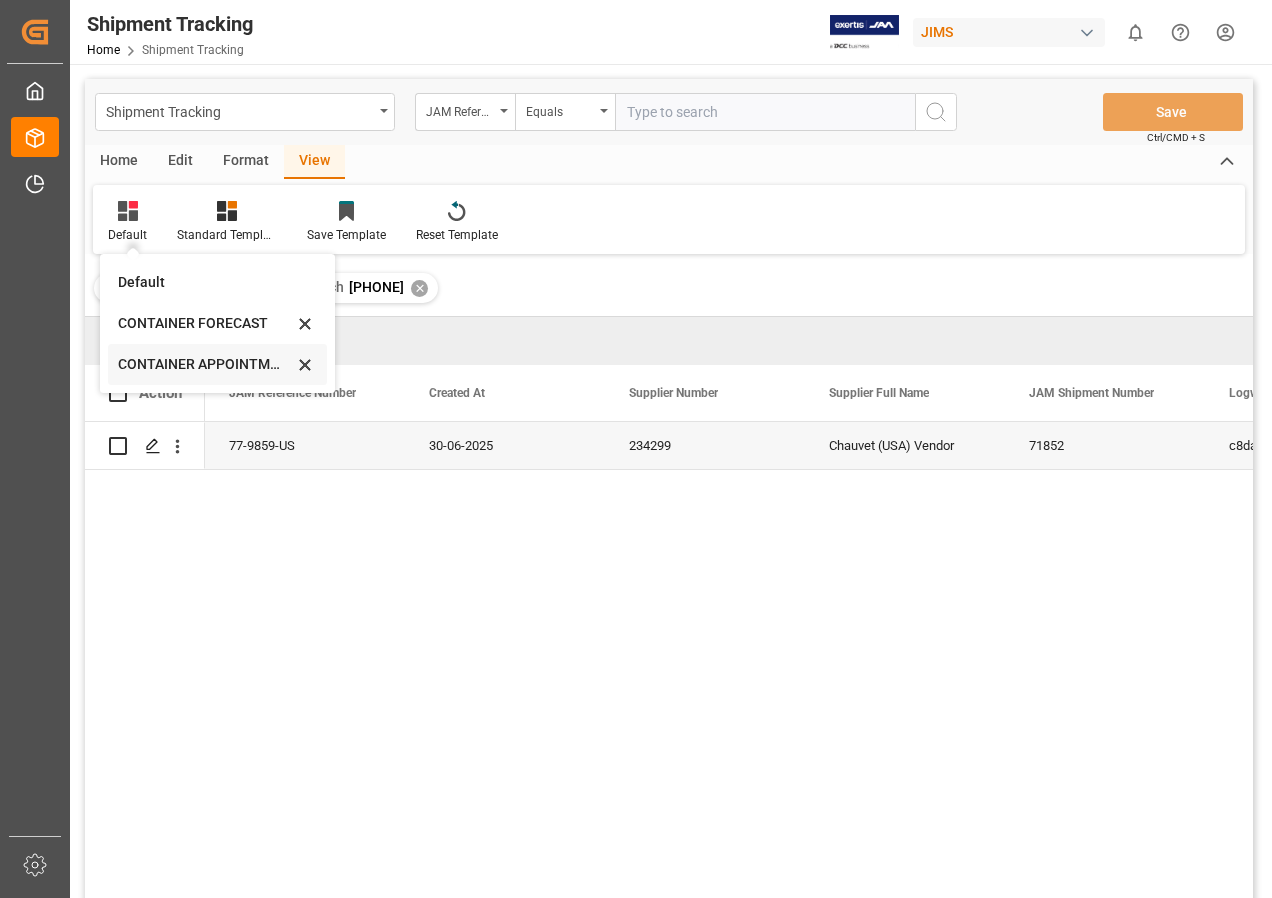 click on "CONTAINER APPOINTMENT" at bounding box center [205, 282] 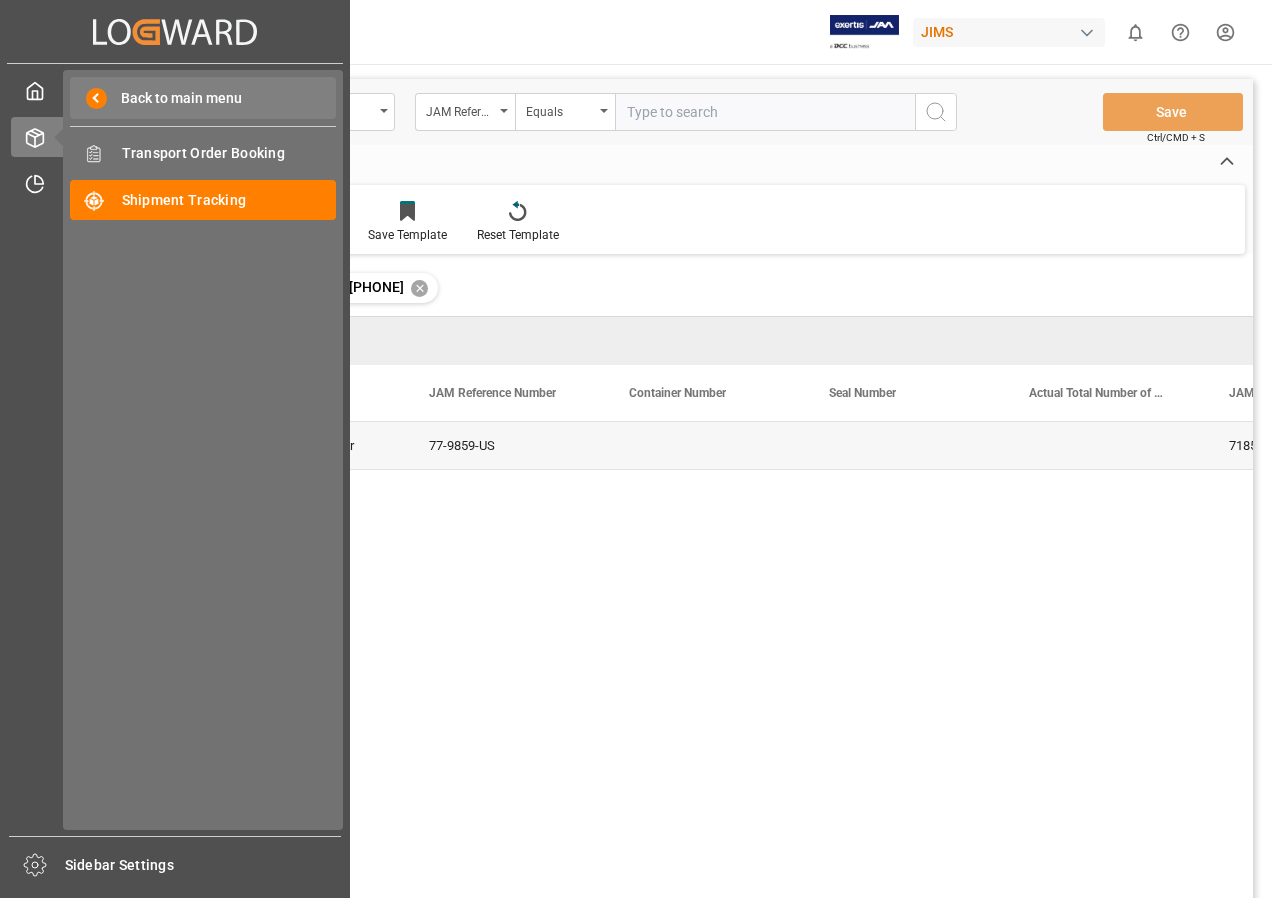click on "Back to main menu" at bounding box center (203, 98) 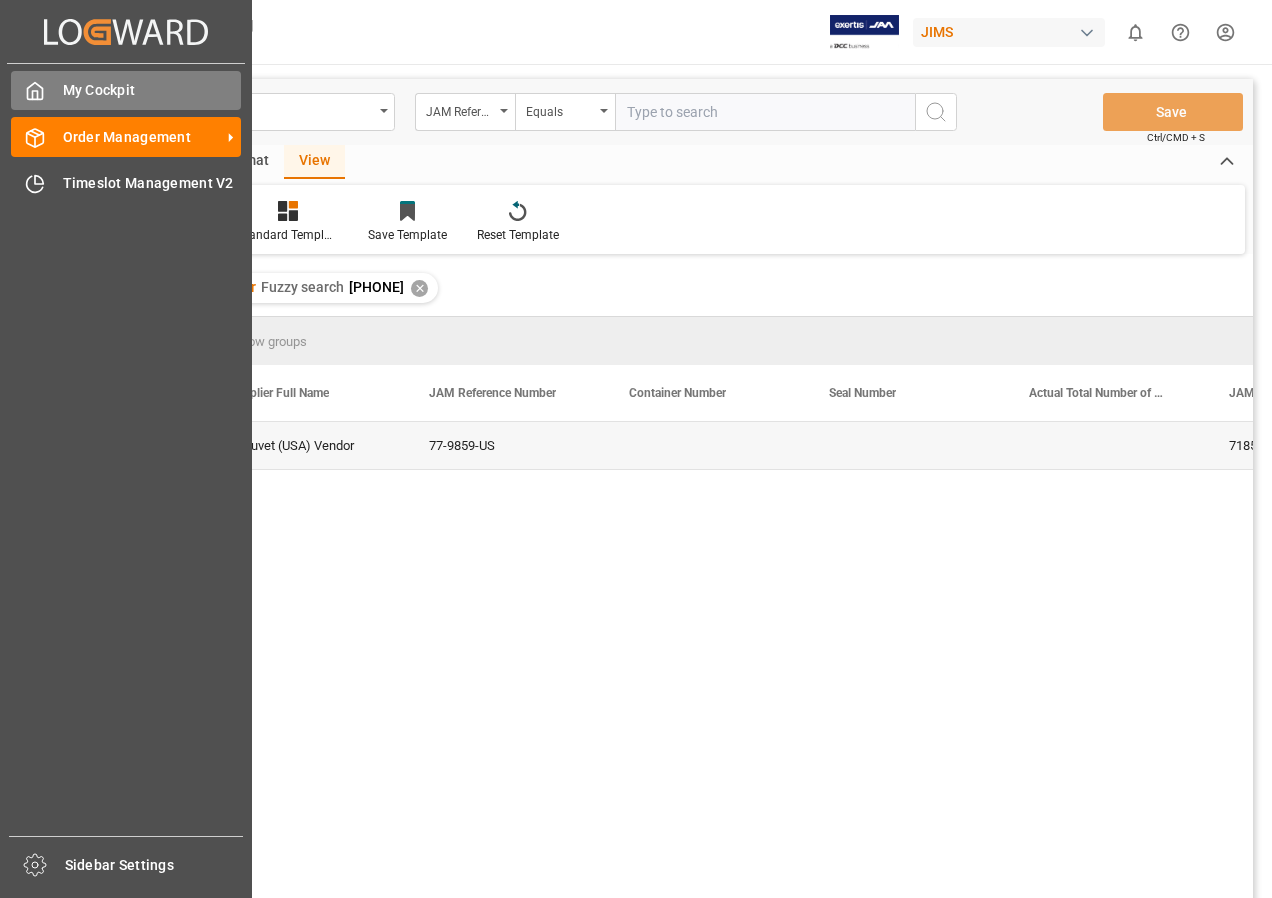 click on "My Cockpit" at bounding box center [152, 90] 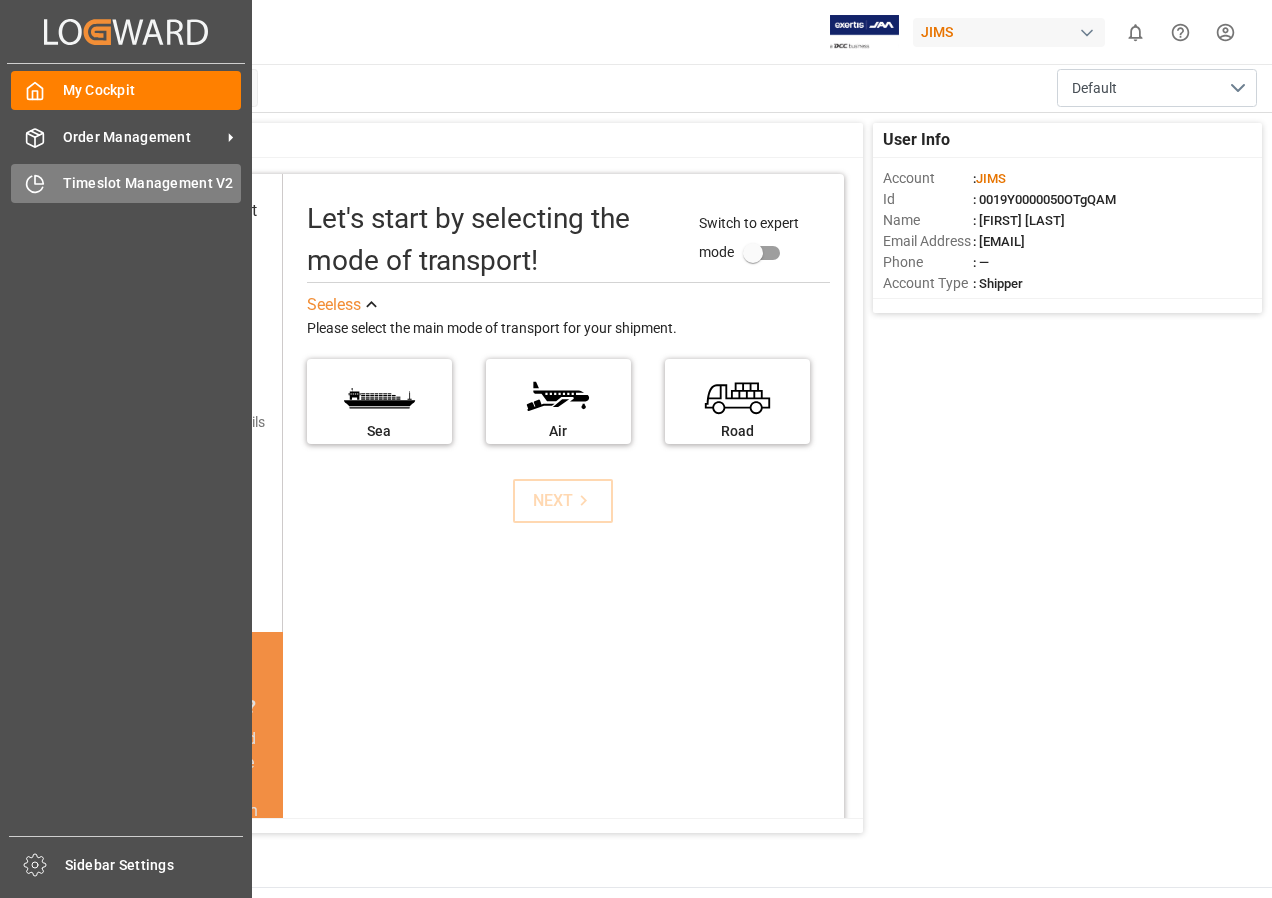 click on "Timeslot Management V2" at bounding box center [152, 183] 